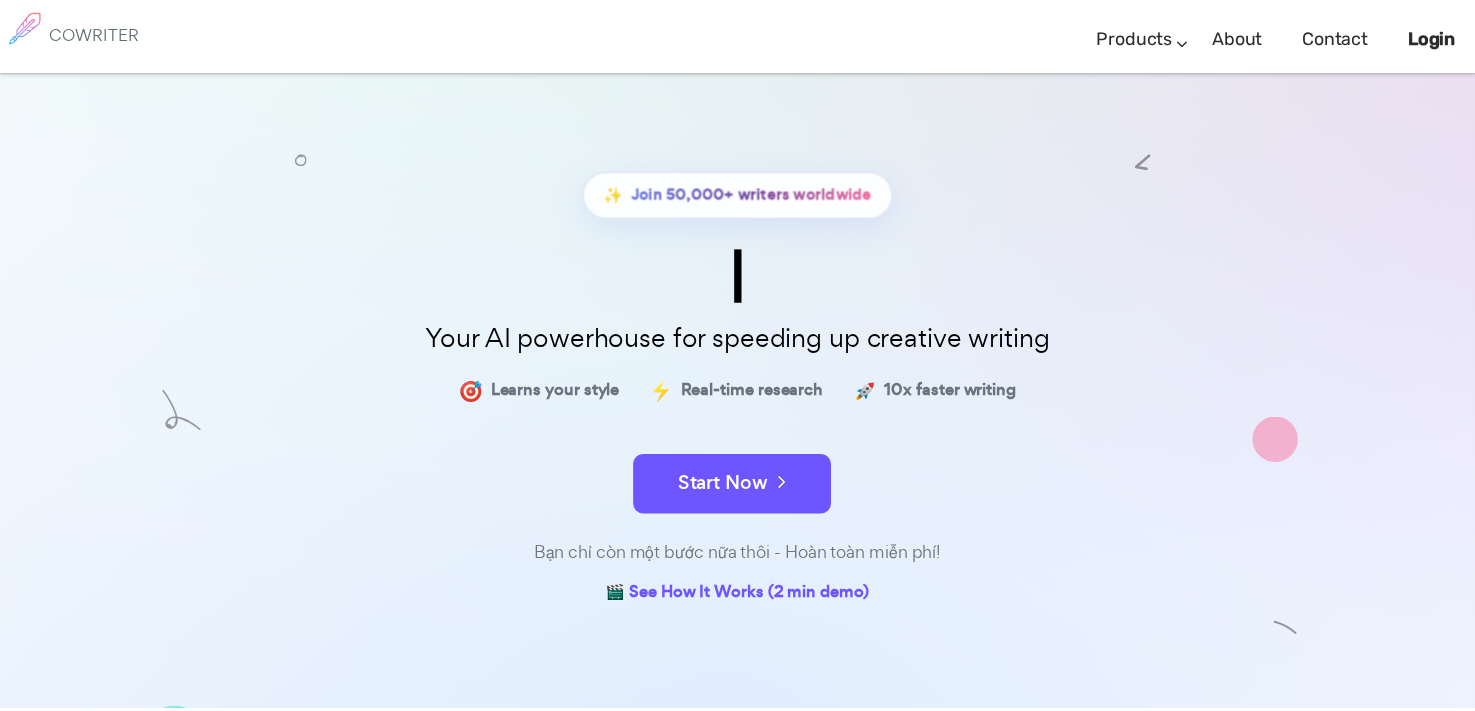 scroll, scrollTop: 0, scrollLeft: 0, axis: both 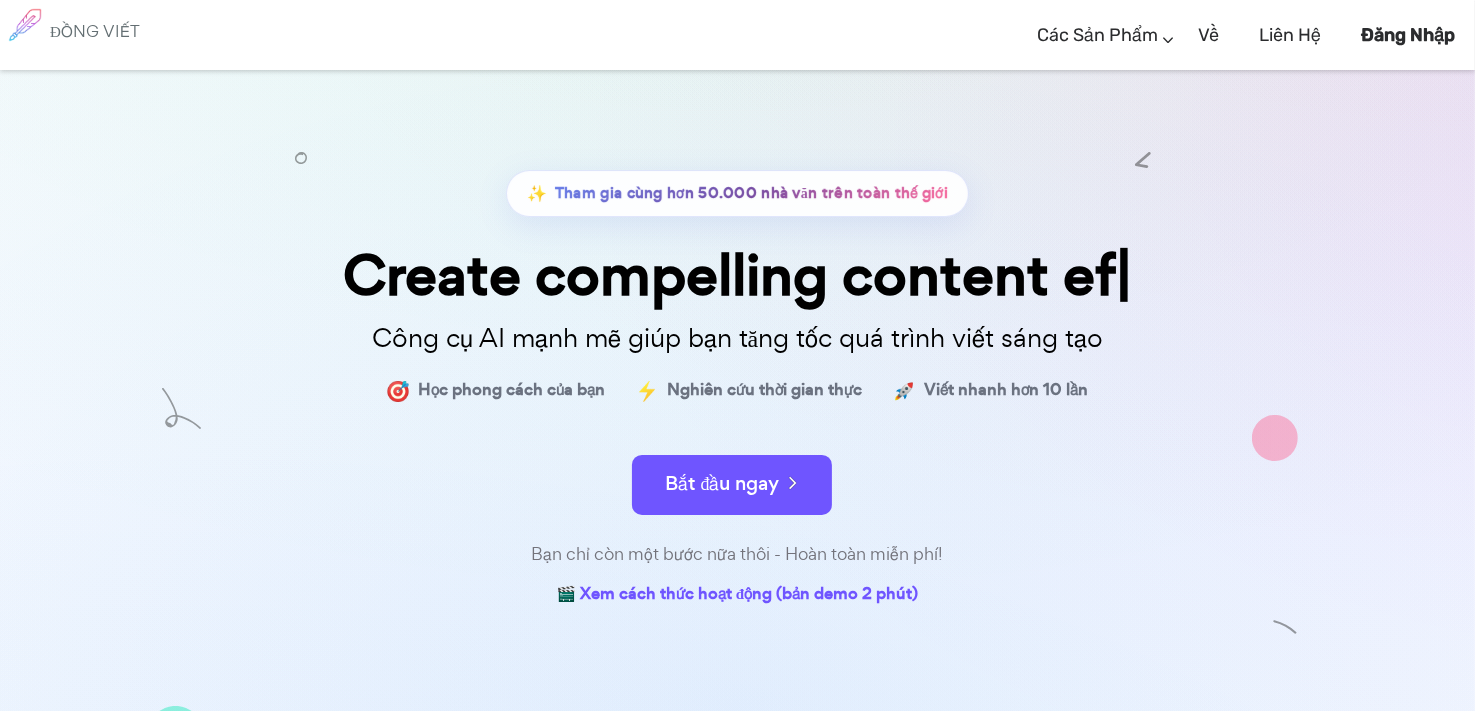 click on "✨ Tham gia cùng hơn 50.000 nhà văn trên toàn thế giới Create compelling content ef Công cụ AI mạnh mẽ giúp bạn tăng tốc quá trình viết sáng tạo 🎯 Học phong cách của bạn ⚡ Nghiên cứu thời gian thực 🚀 Viết nhanh hơn 10 lần Bắt đầu ngay Bạn chỉ còn một bước nữa thôi - Hoàn toàn miễn phí! 🎬 Xem cách thức hoạt động (bản demo 2 phút) Điều khoản & Quyền riêng tư / Giá cả / Liên hệ với chúng tôi ©  [YEAR] Cowriter. Được thực hiện với ♥ bởi các nhà văn." at bounding box center (737, 524) 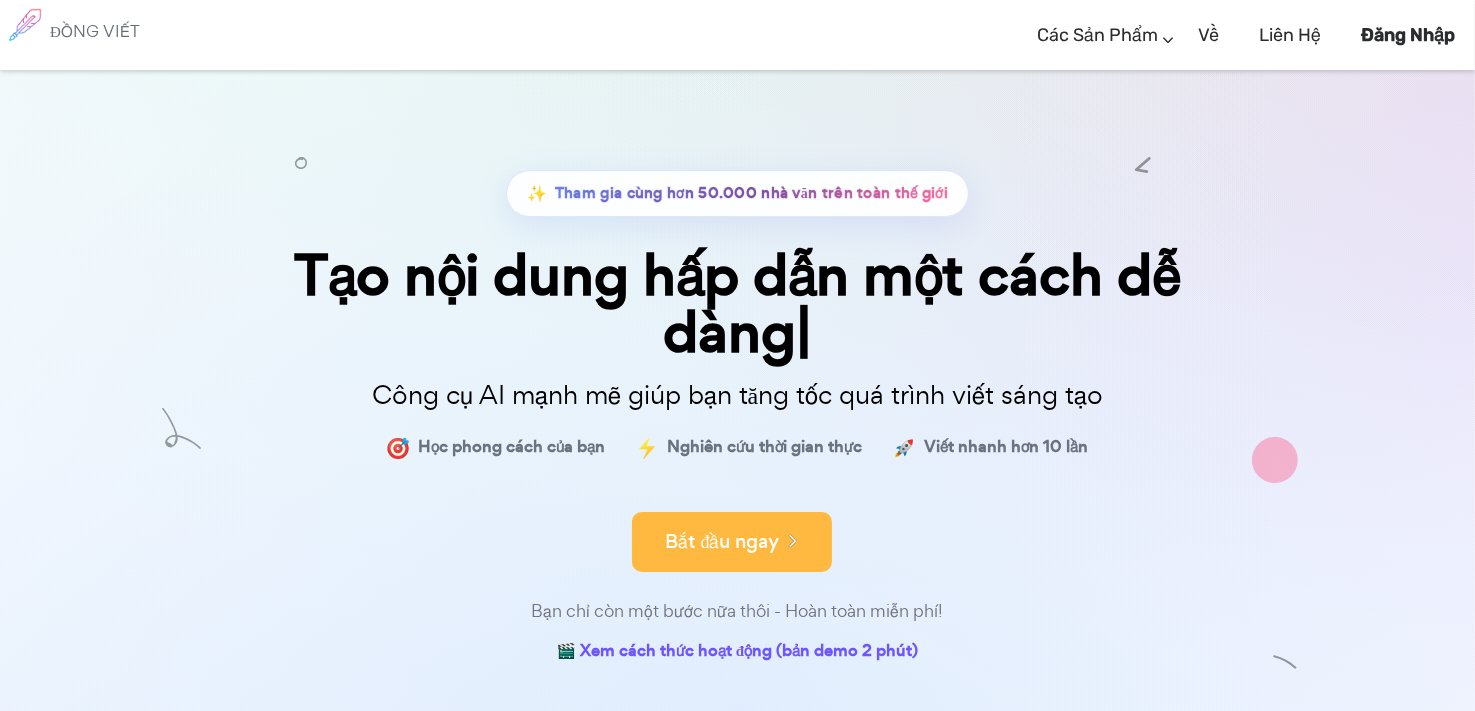 click on "Bắt đầu ngay" at bounding box center [723, 541] 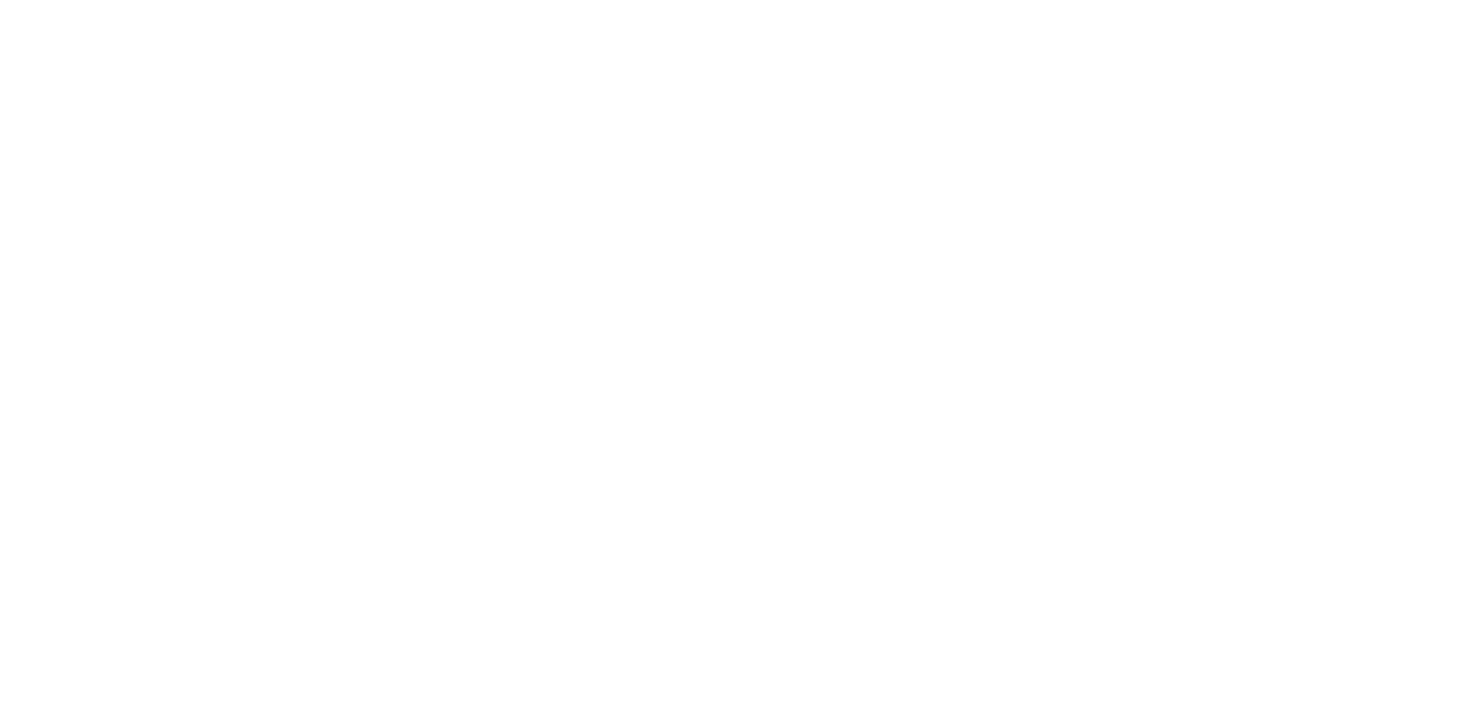 scroll, scrollTop: 0, scrollLeft: 0, axis: both 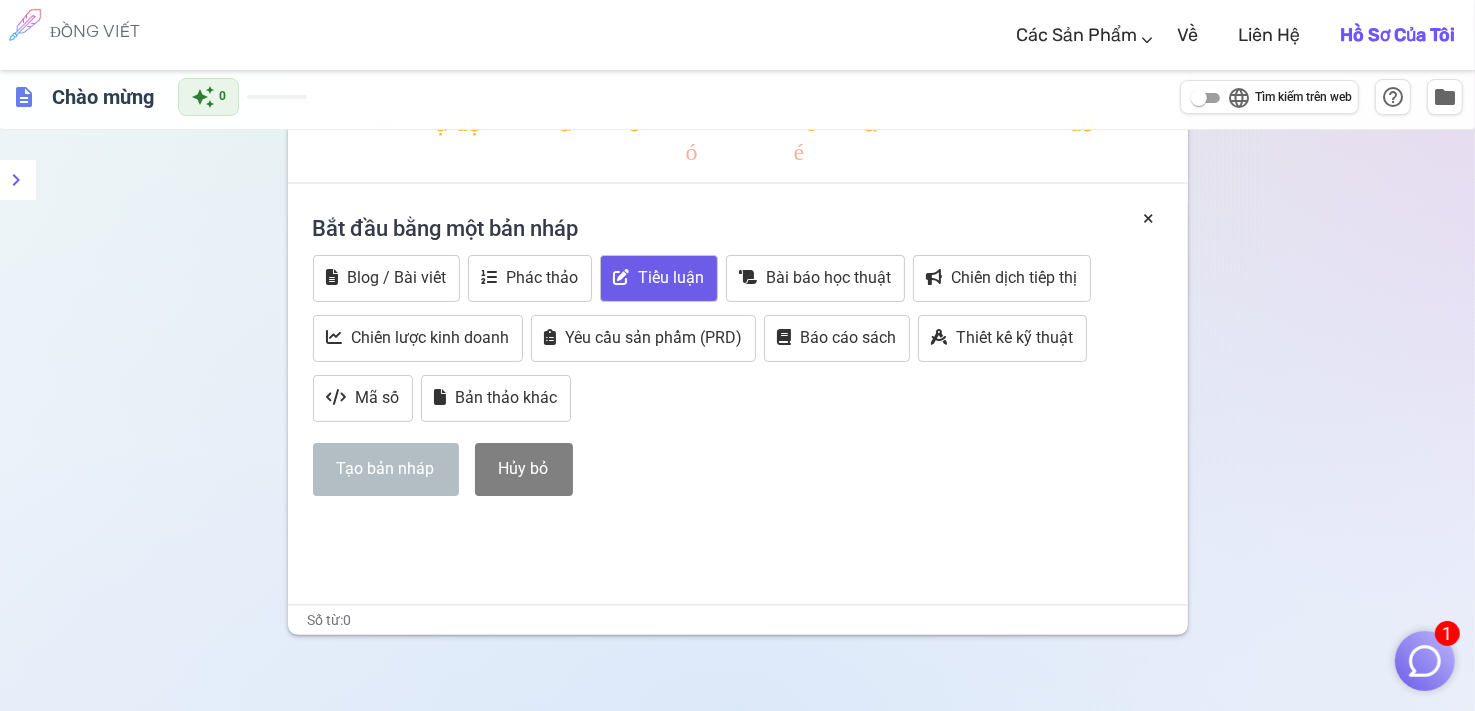 click on "Tiểu luận" at bounding box center (672, 277) 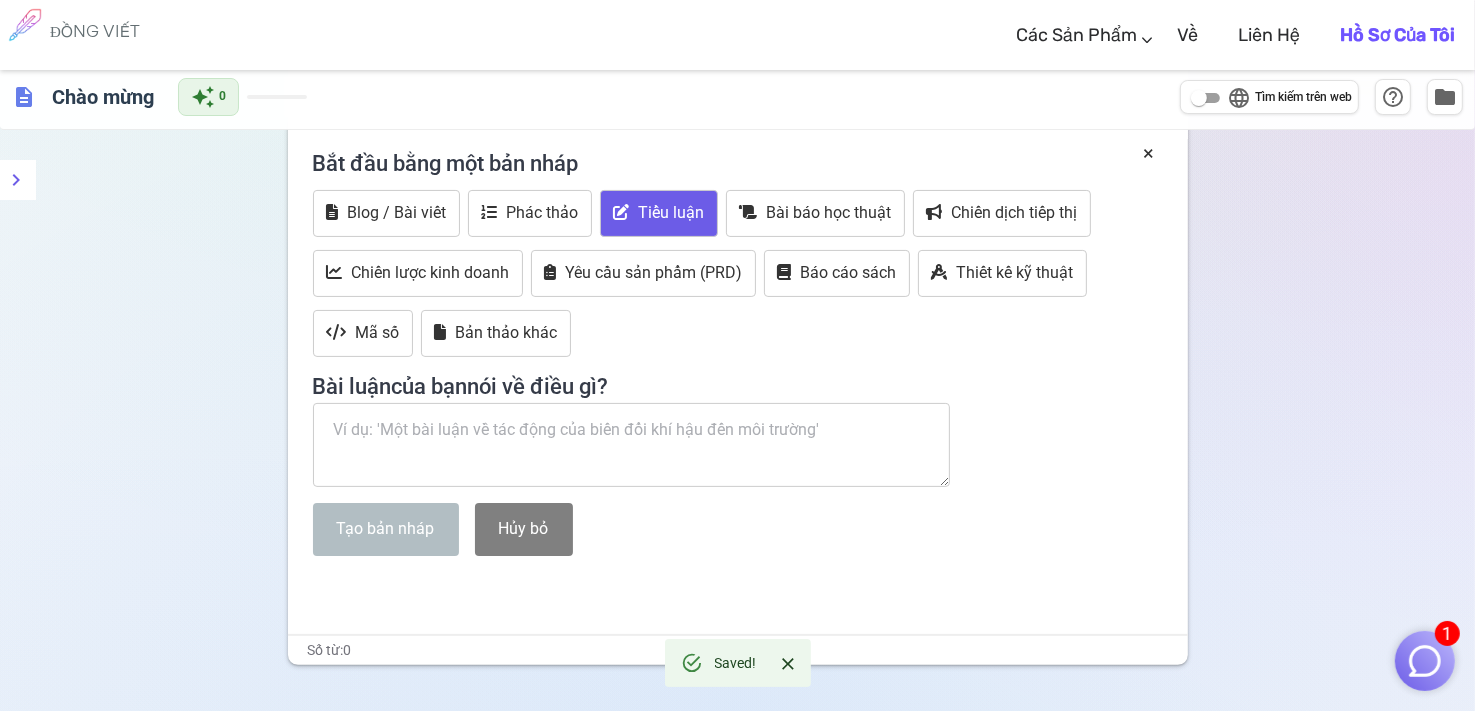 scroll, scrollTop: 400, scrollLeft: 0, axis: vertical 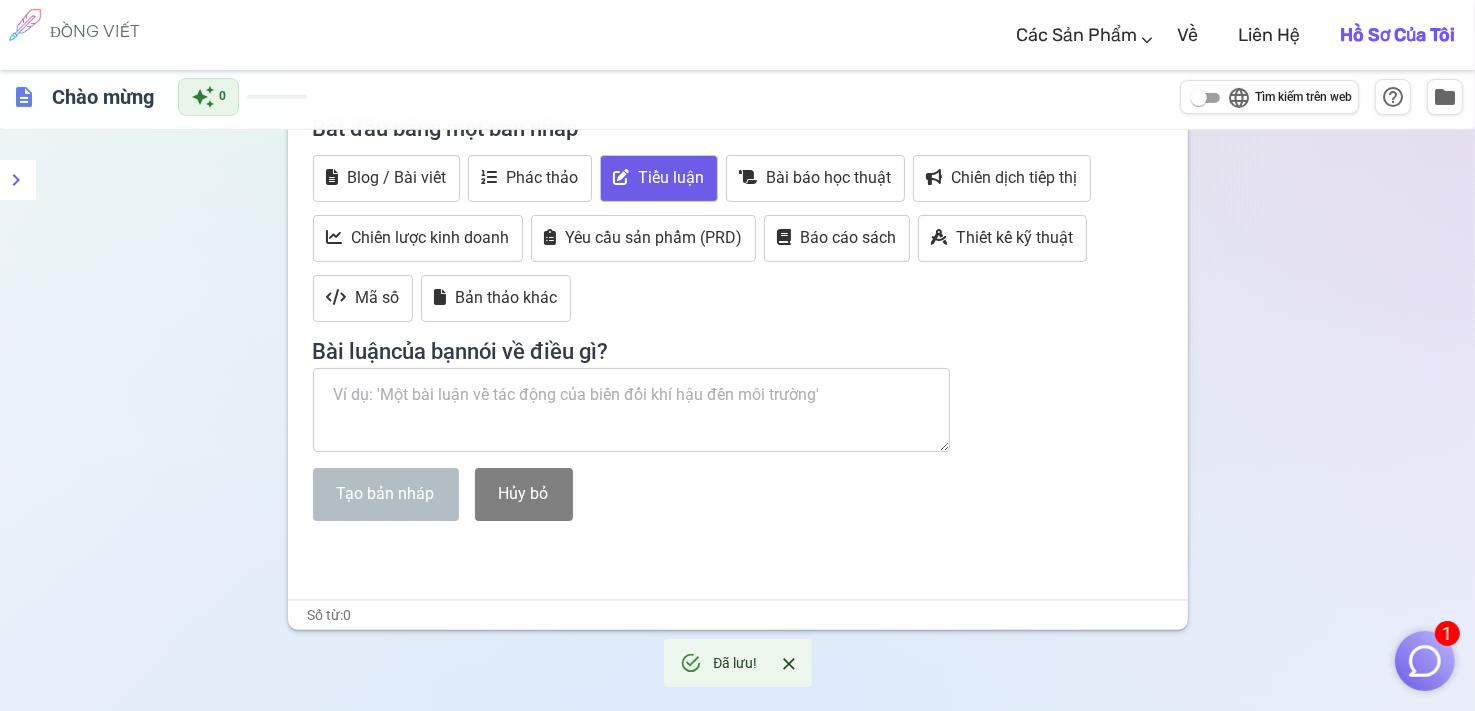 click at bounding box center (632, 410) 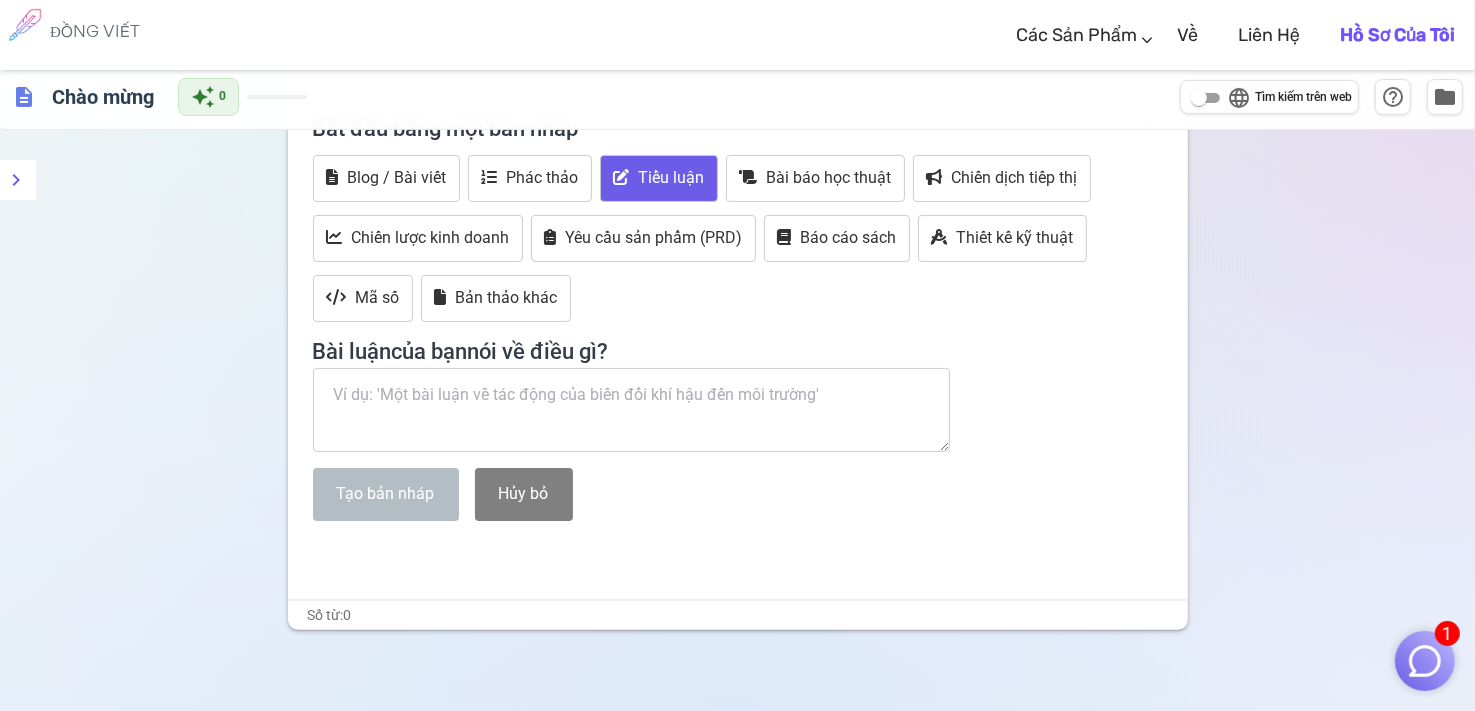 click at bounding box center (632, 410) 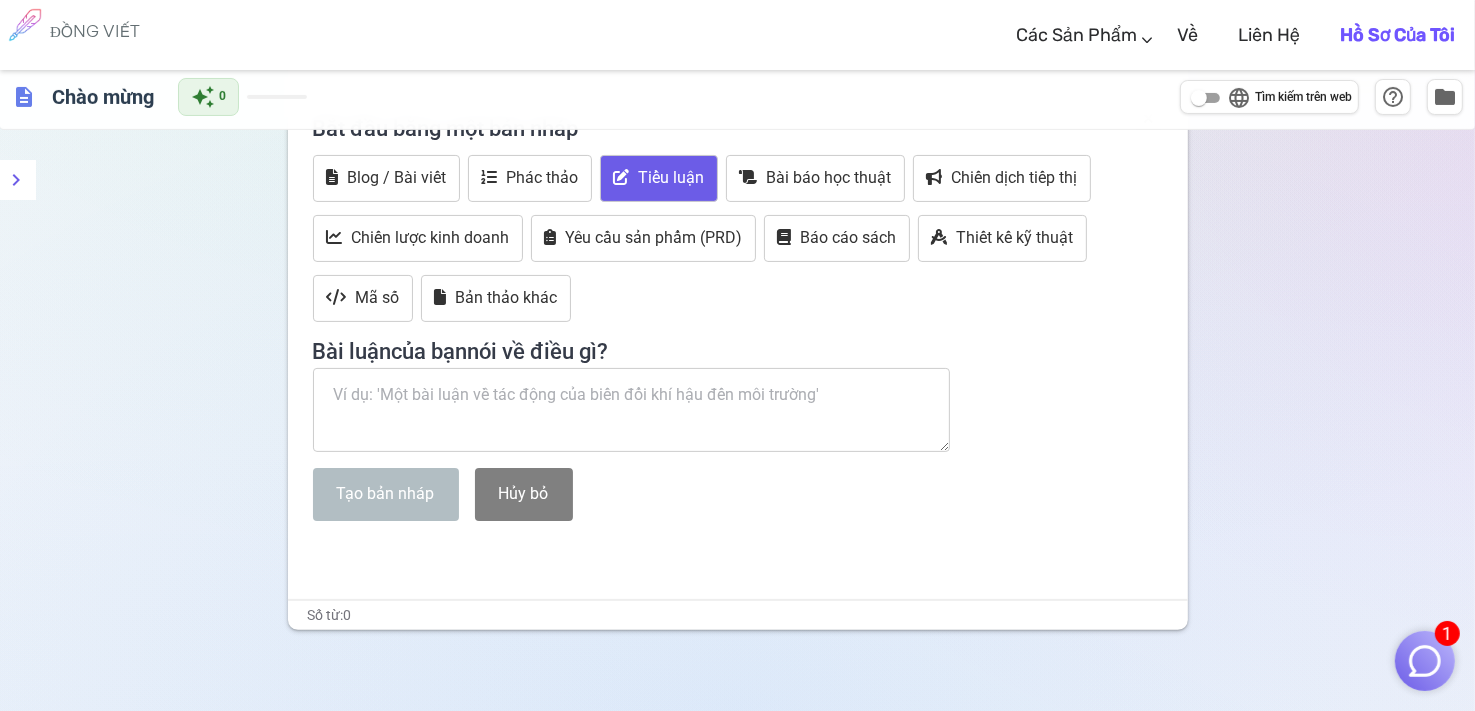 paste on "Ảnh hưởng của Trí tuệ nhân tạo đến chất lượng học tập của sinh viên khoa Quản trị nhân lực" 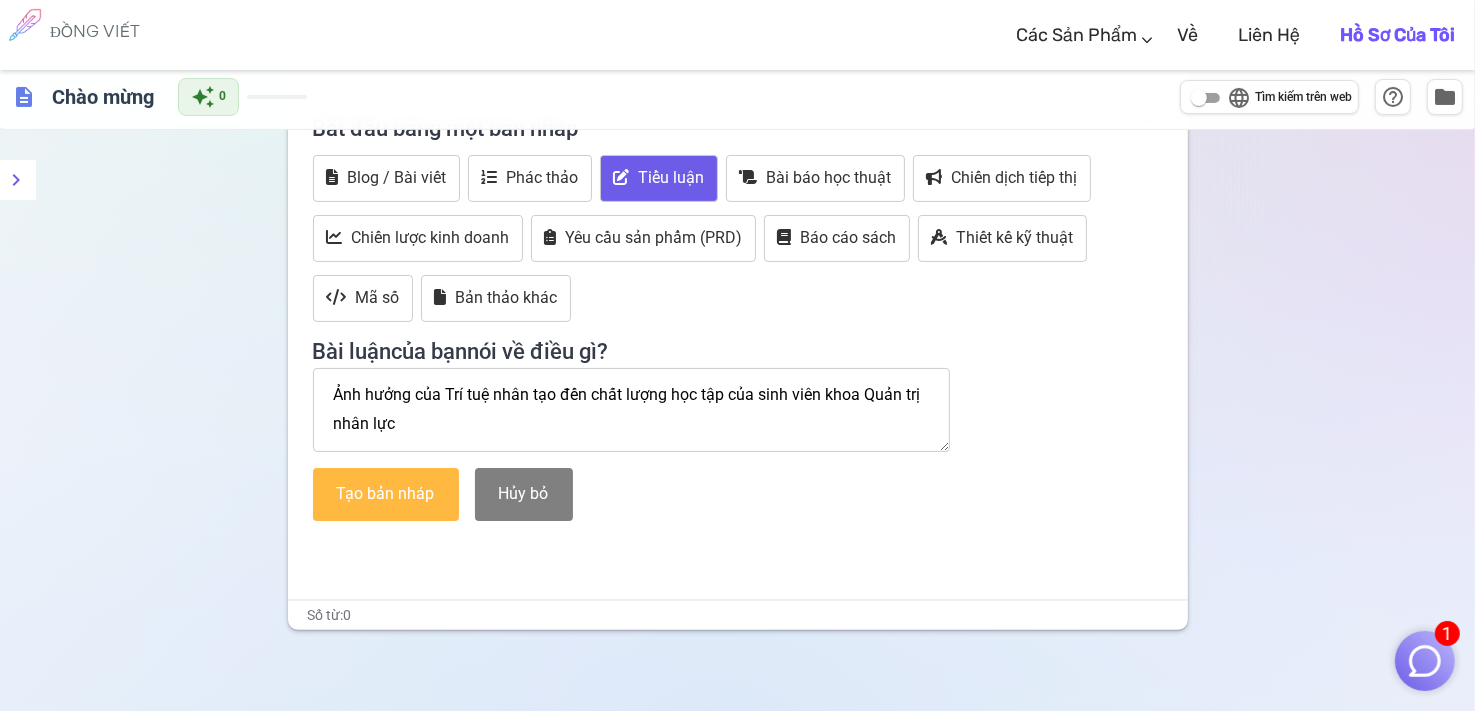 type on "Ảnh hưởng của Trí tuệ nhân tạo đến chất lượng học tập của sinh viên khoa Quản trị nhân lực" 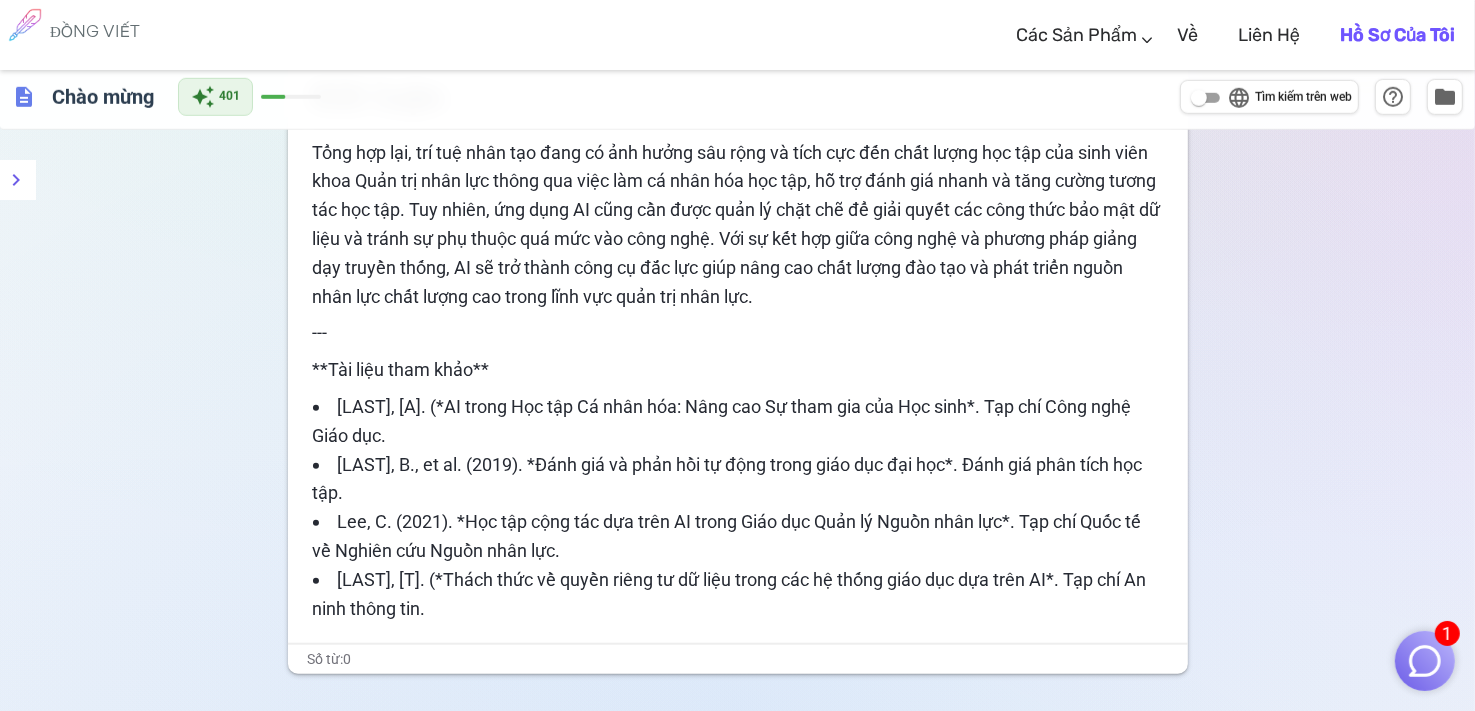 scroll, scrollTop: 1876, scrollLeft: 0, axis: vertical 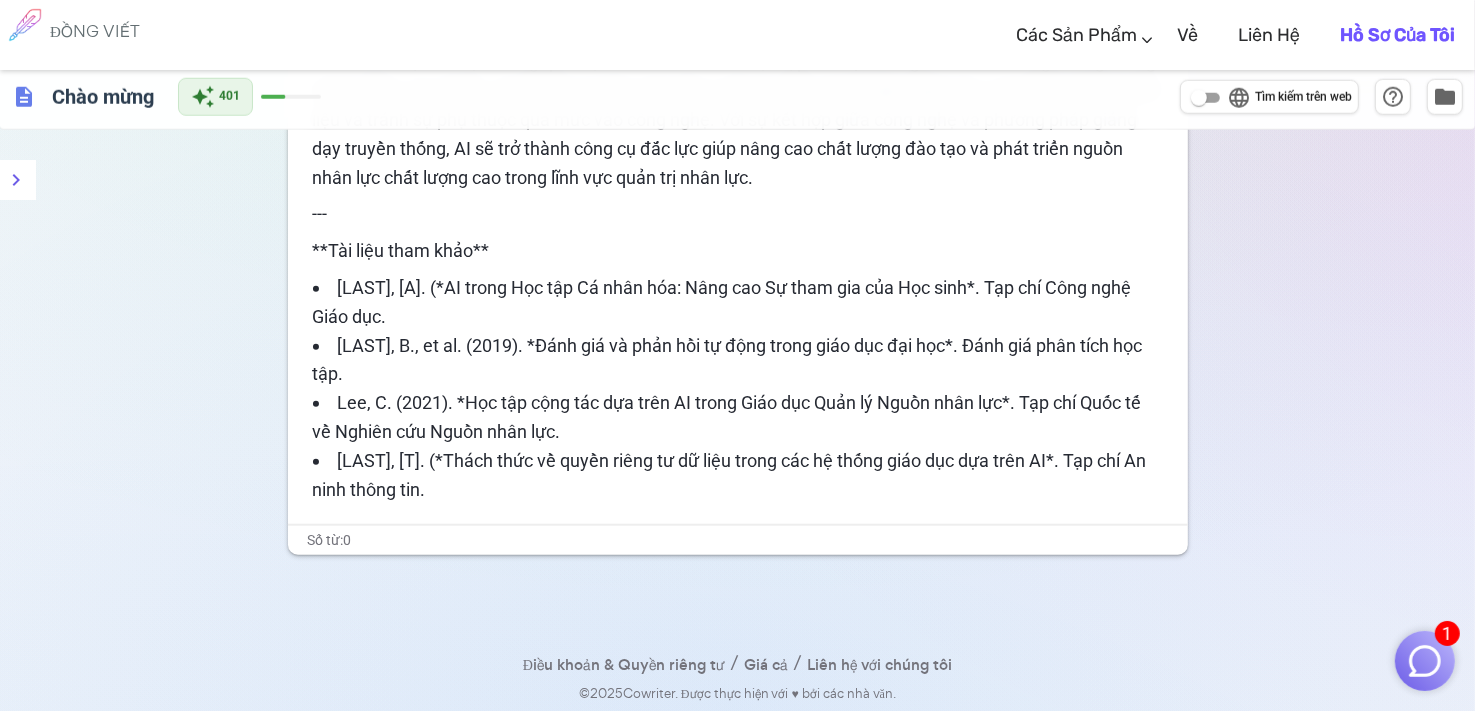 click on "language Tìm kiếm trên web" at bounding box center [1199, 98] 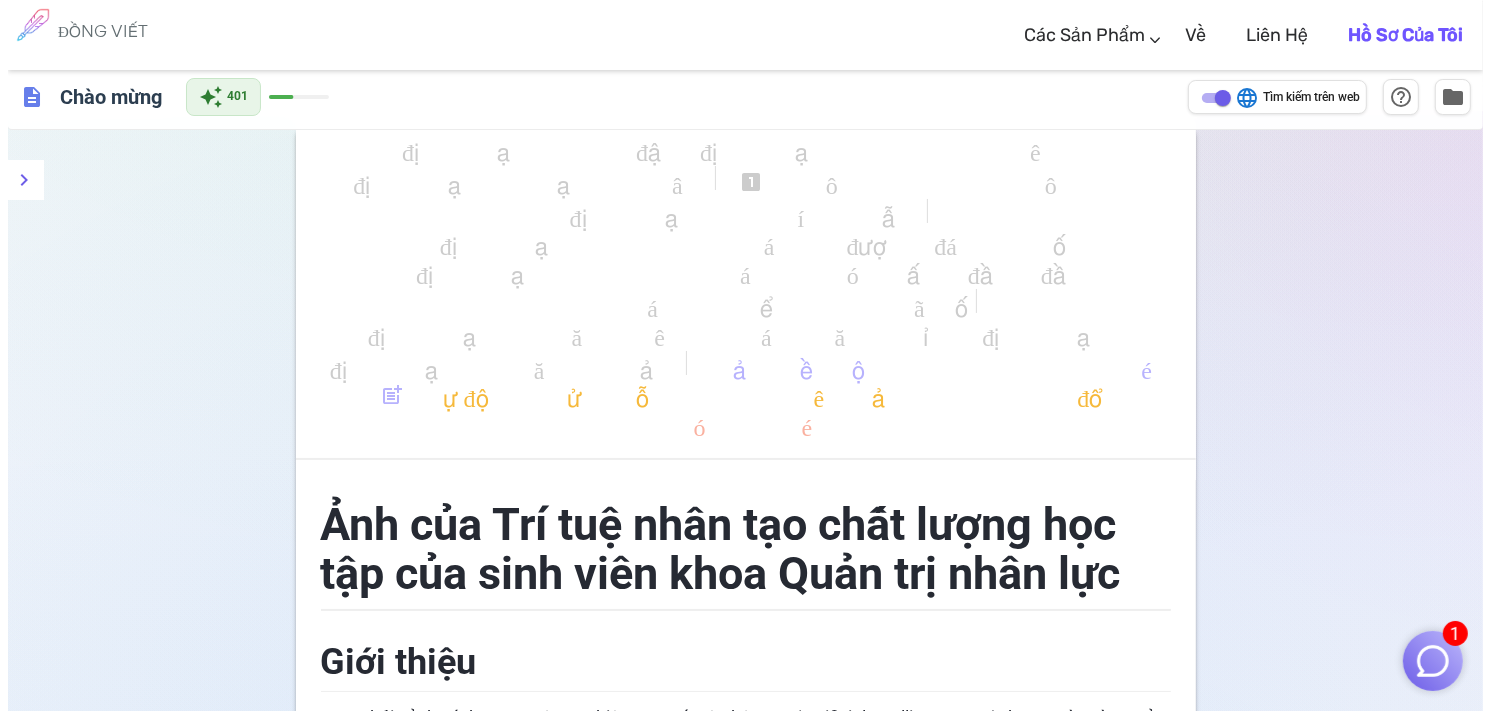 scroll, scrollTop: 0, scrollLeft: 0, axis: both 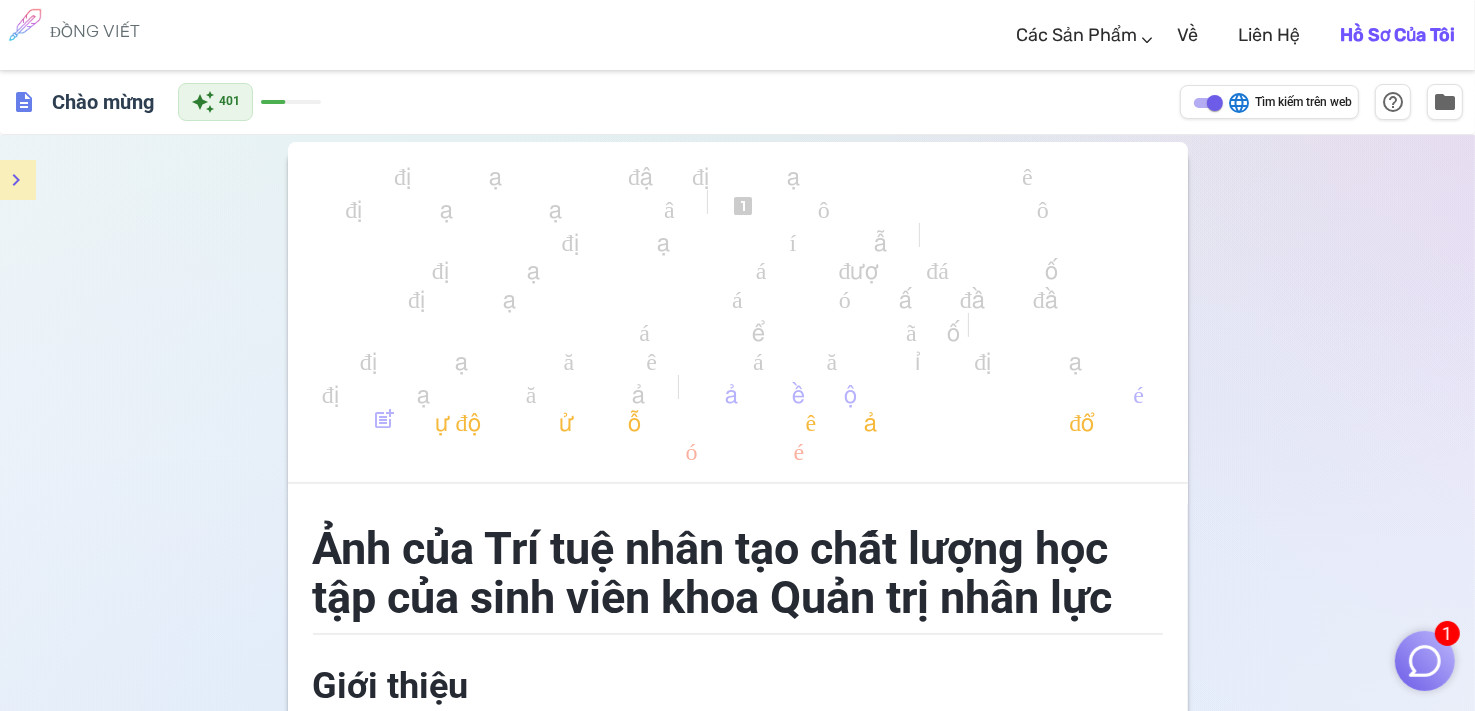 click 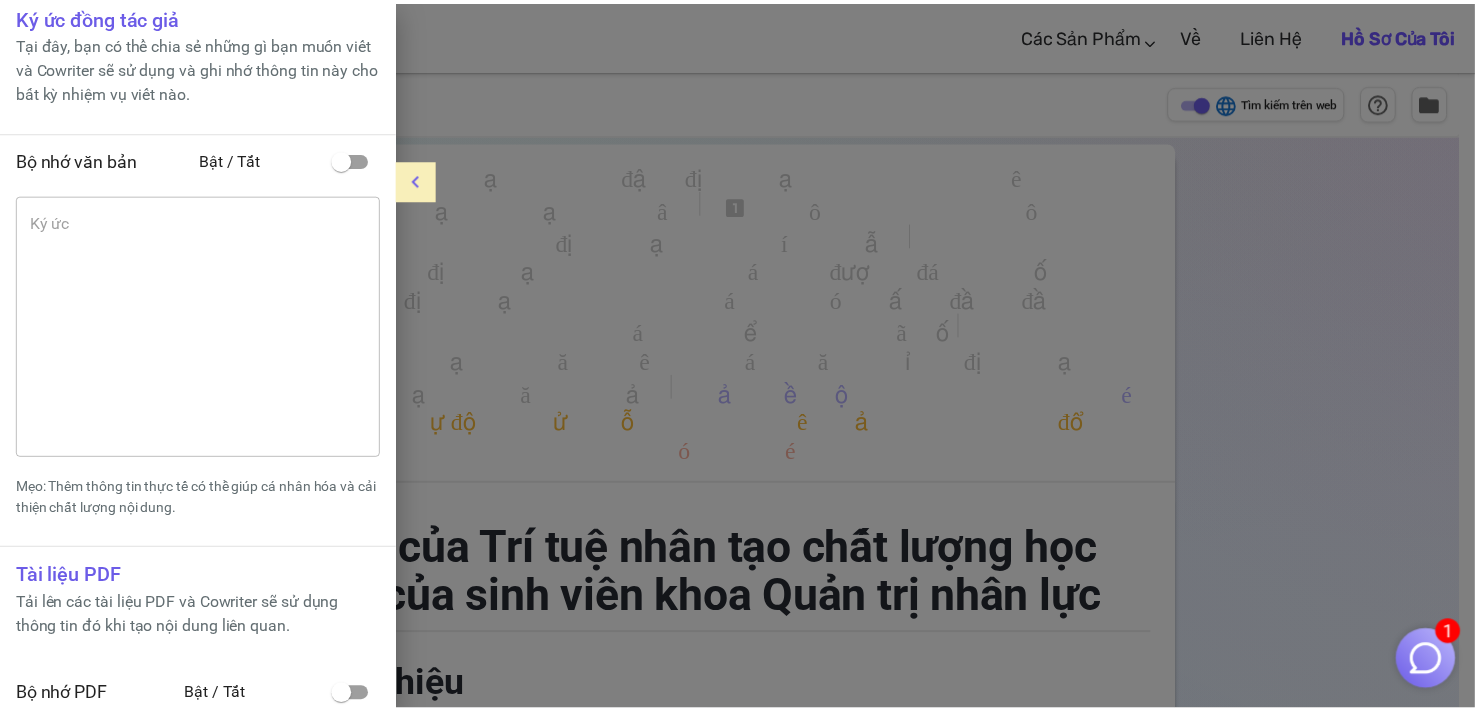 scroll, scrollTop: 40, scrollLeft: 0, axis: vertical 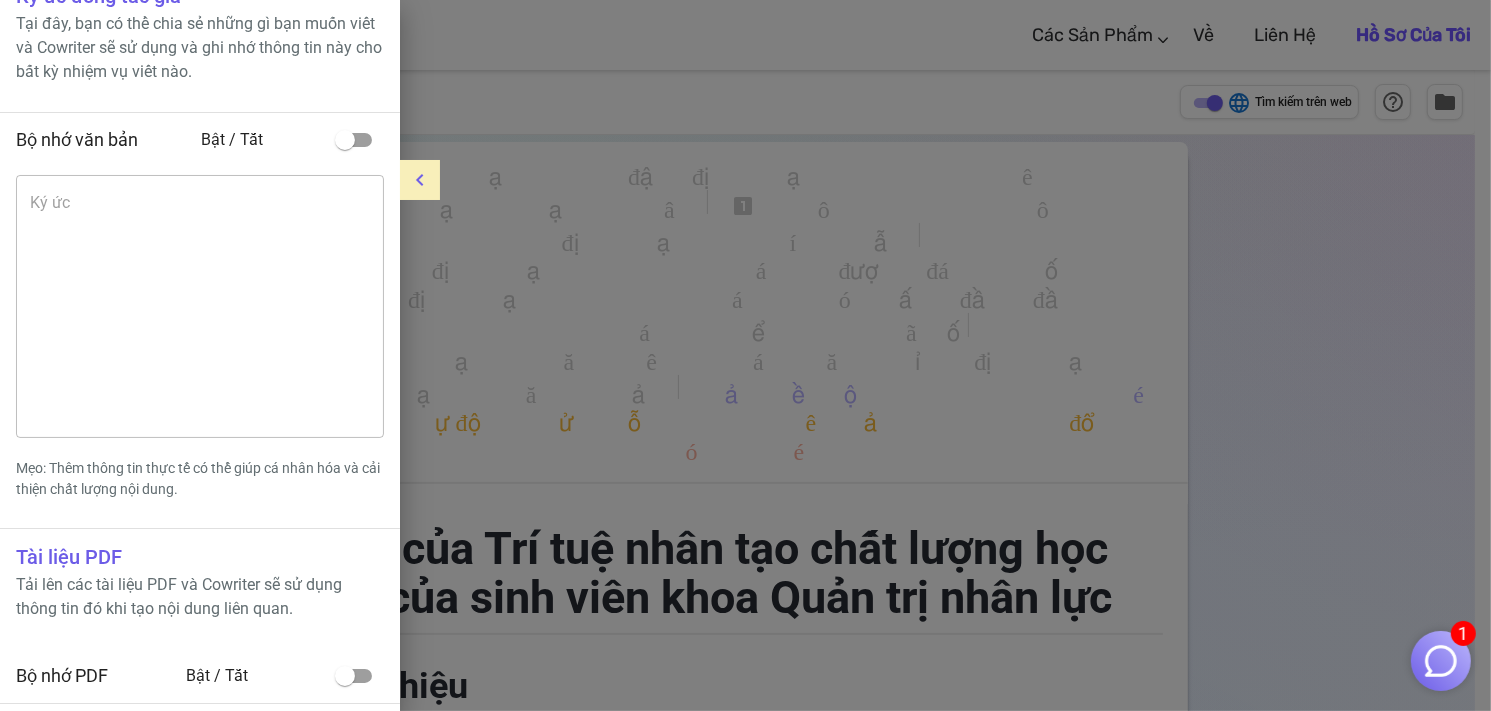 click at bounding box center (745, 355) 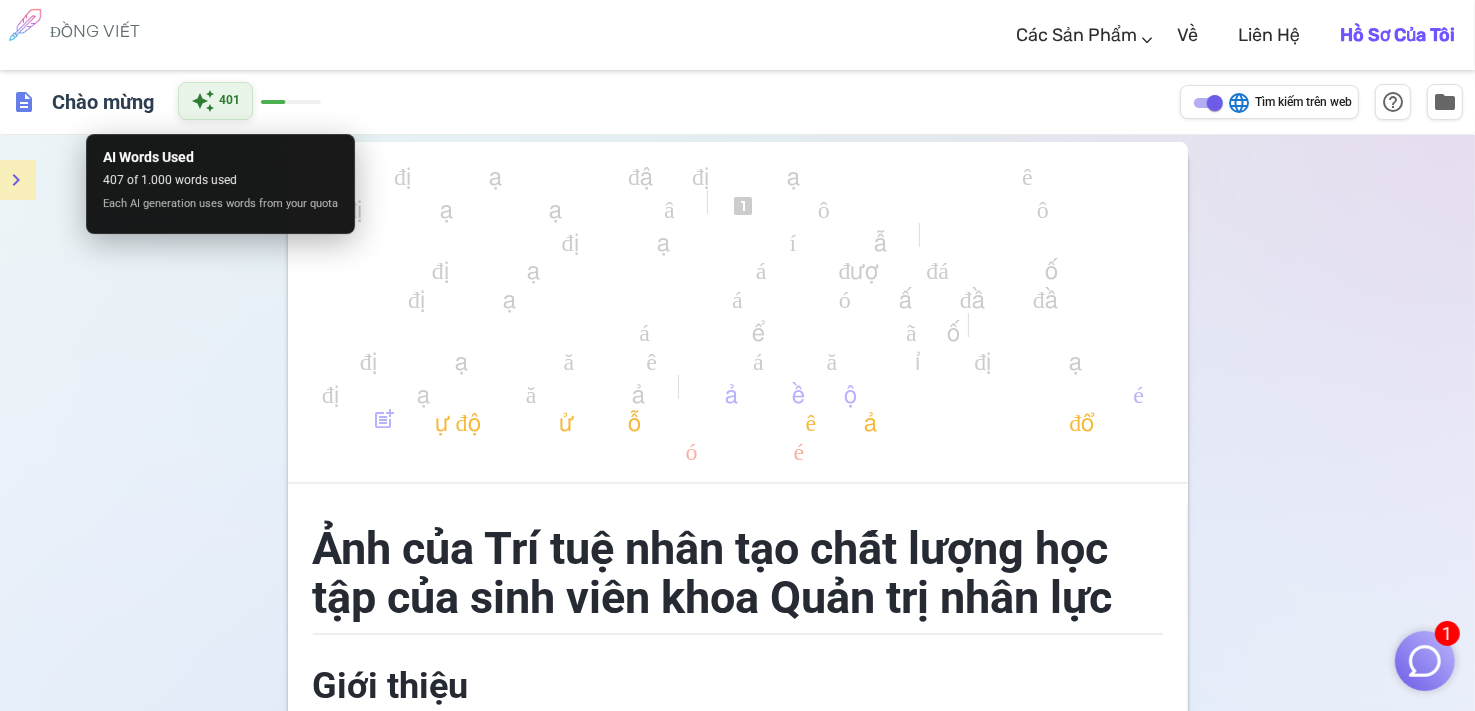 click on "401" at bounding box center [229, 100] 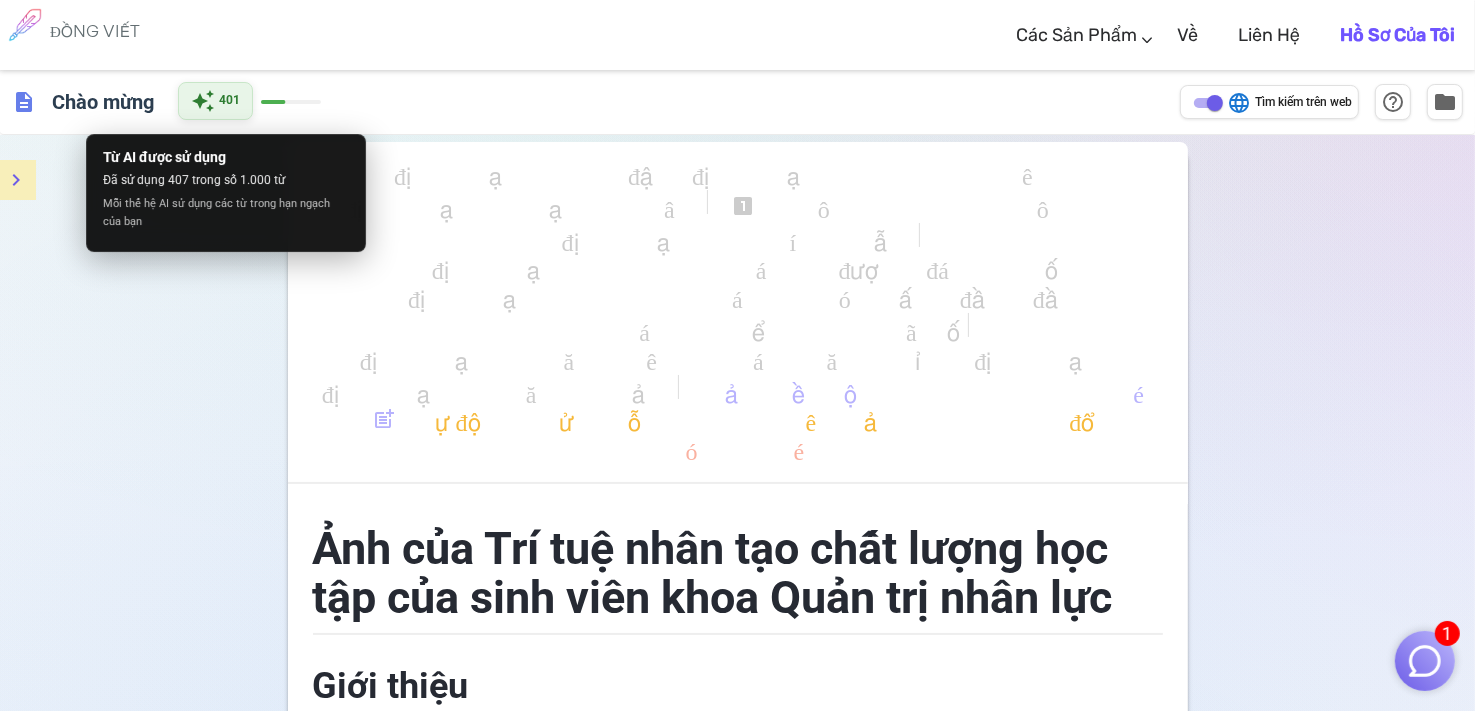 click on "401" at bounding box center (229, 100) 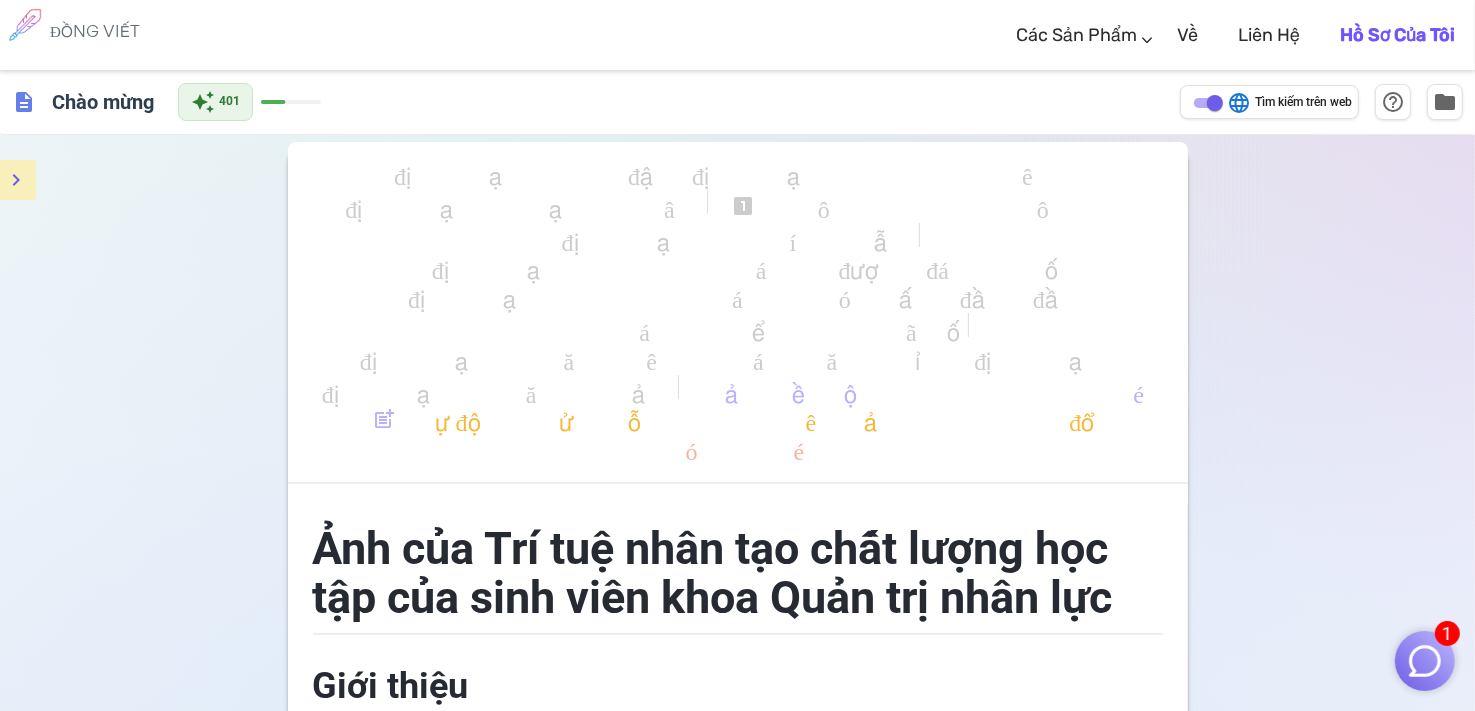 click at bounding box center (255, 102) 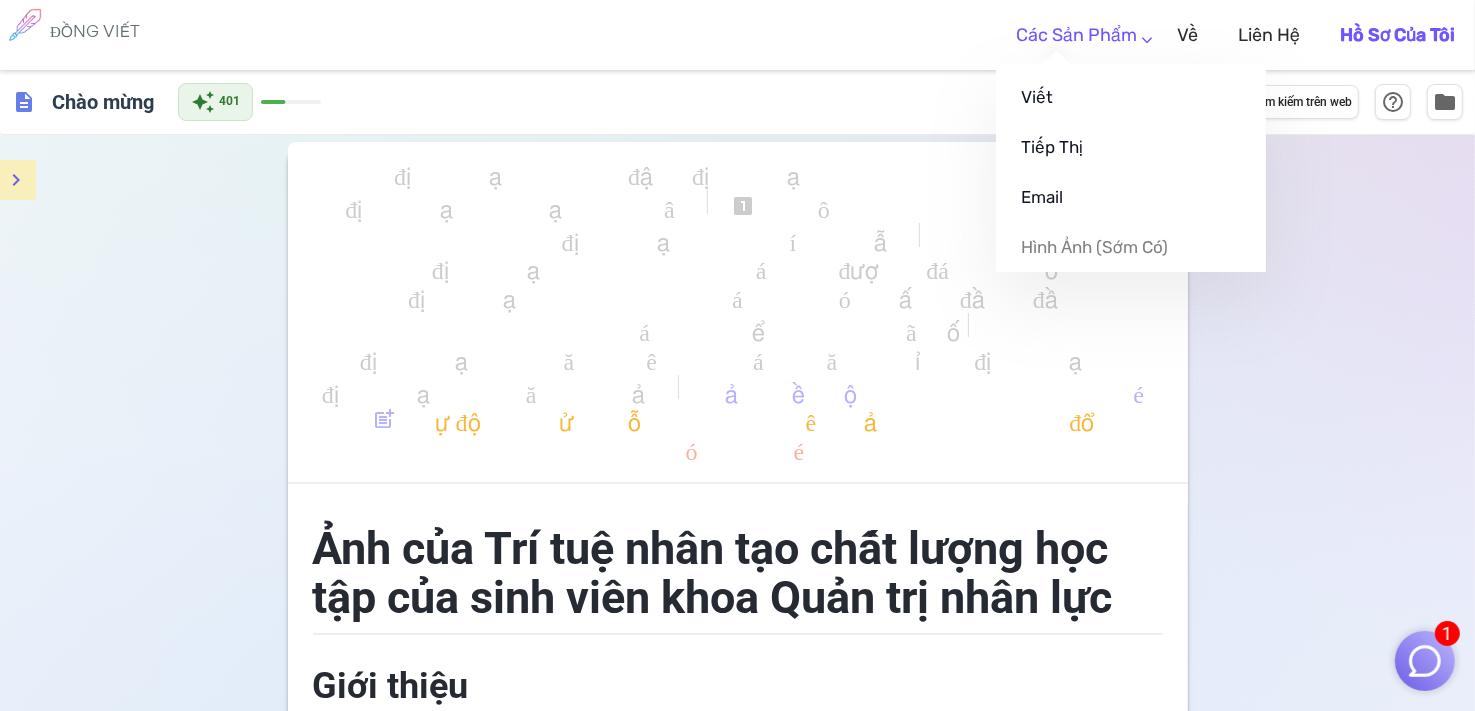 click on "Các sản phẩm" at bounding box center [1076, 35] 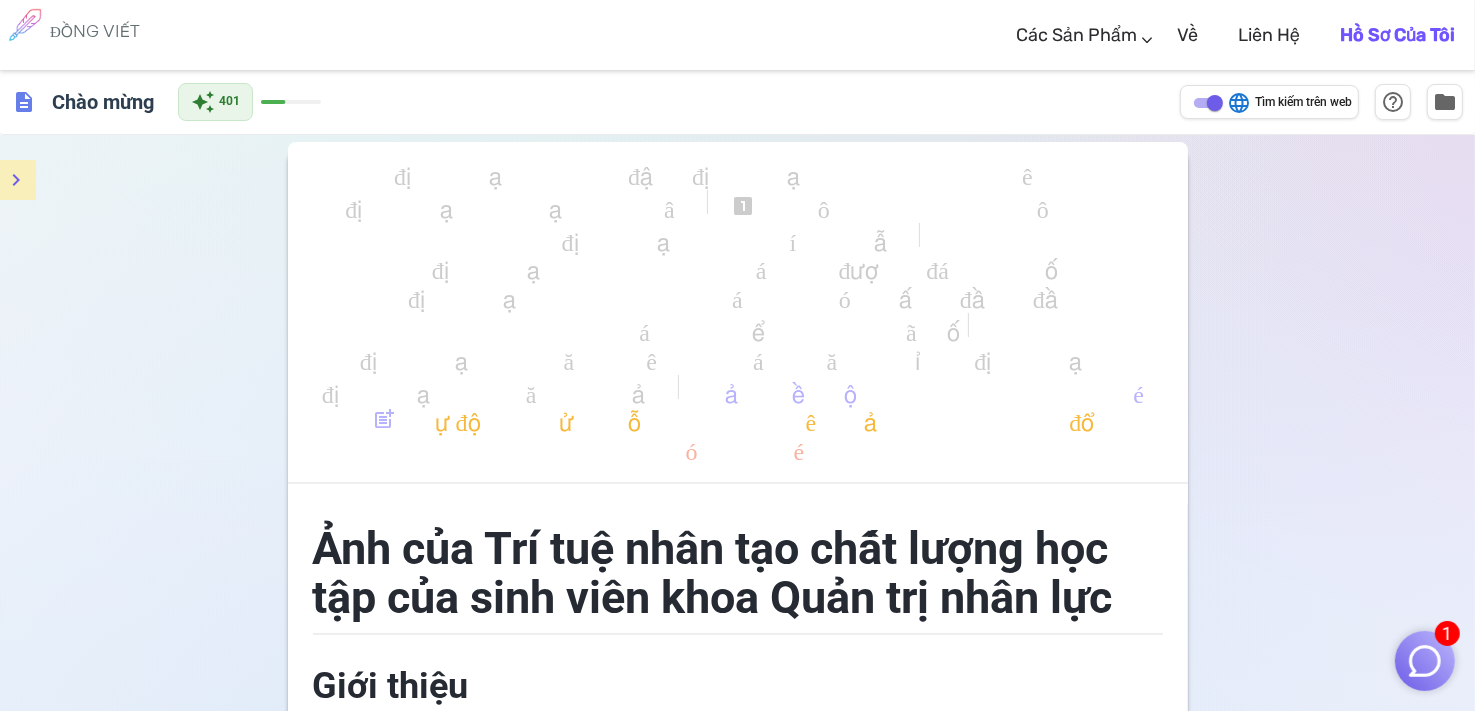 click at bounding box center (1425, 661) 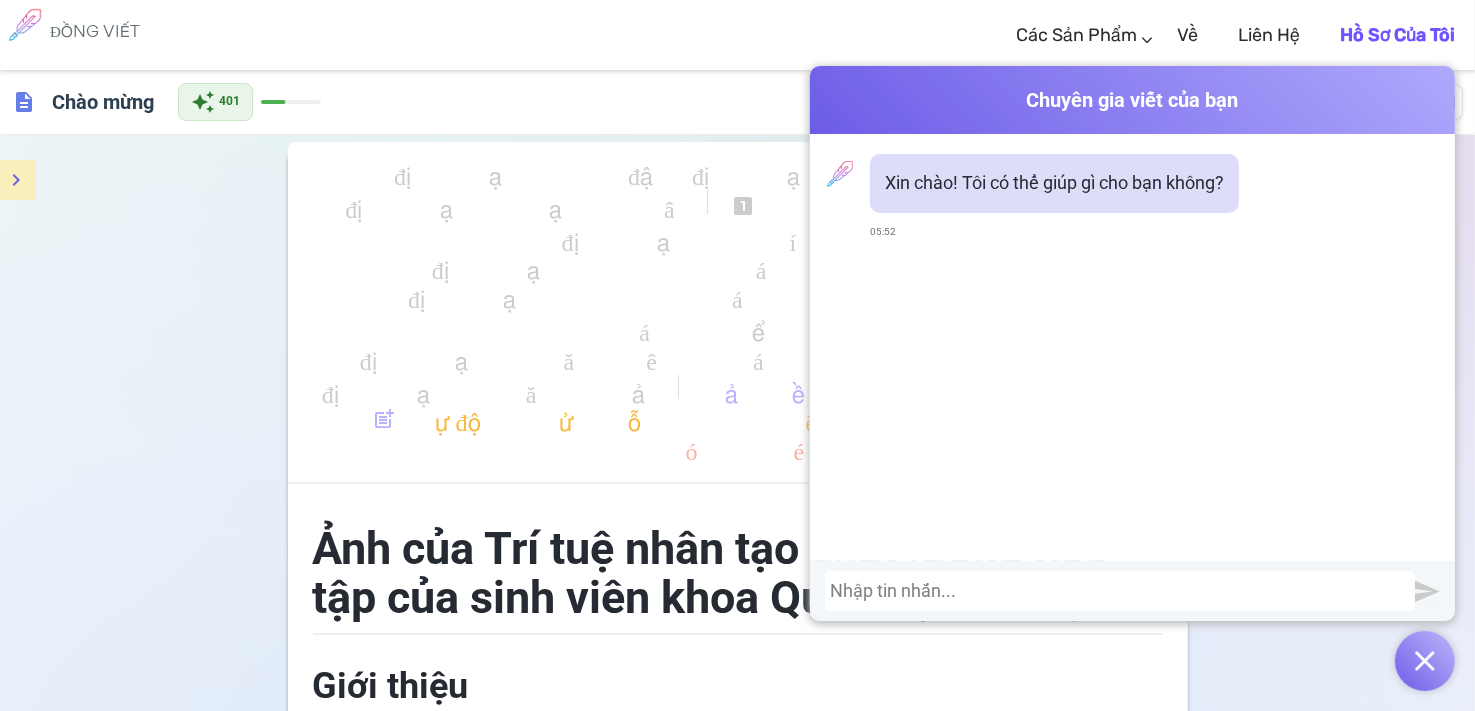 click on "Đồng tác giả Chuyên gia viết của bạn Xin chào! Tôi có thể giúp gì cho bạn không? 05:52" at bounding box center (1132, 378) 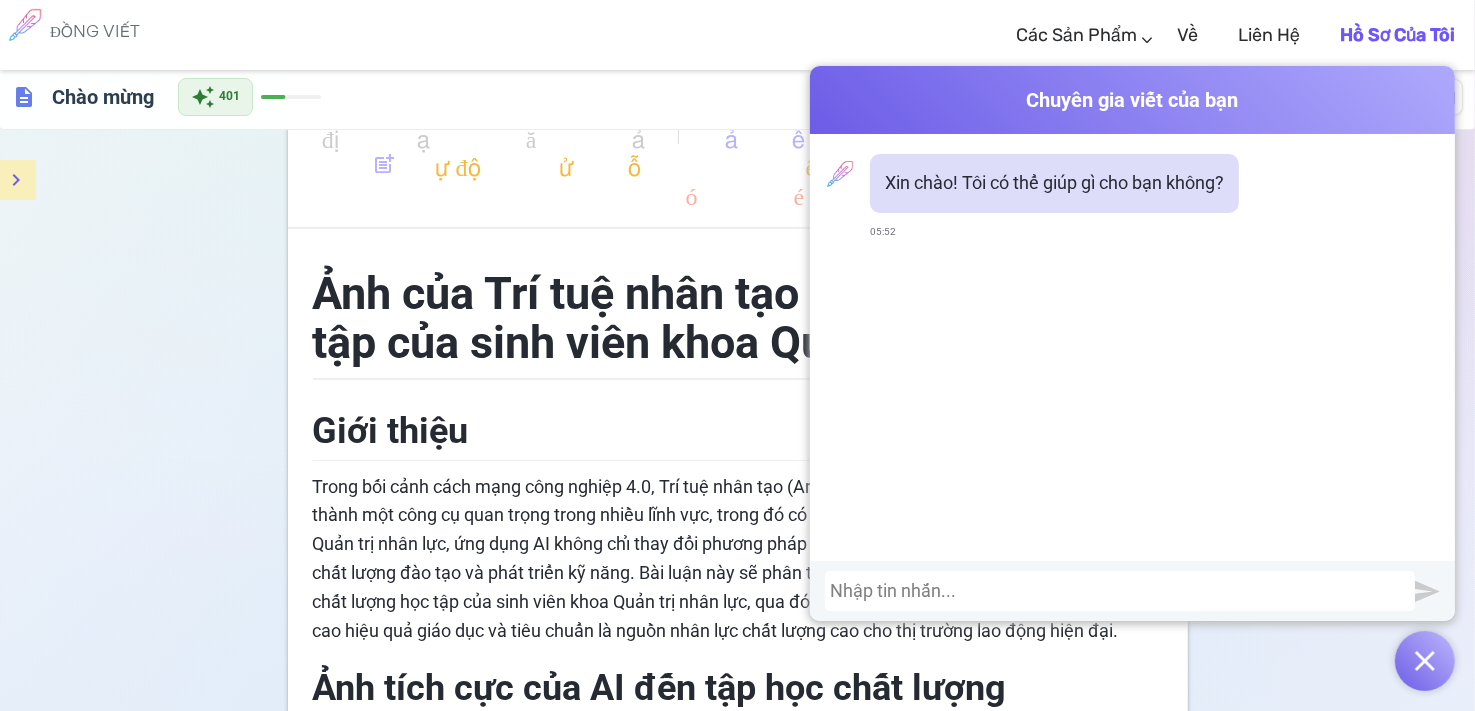 scroll, scrollTop: 600, scrollLeft: 0, axis: vertical 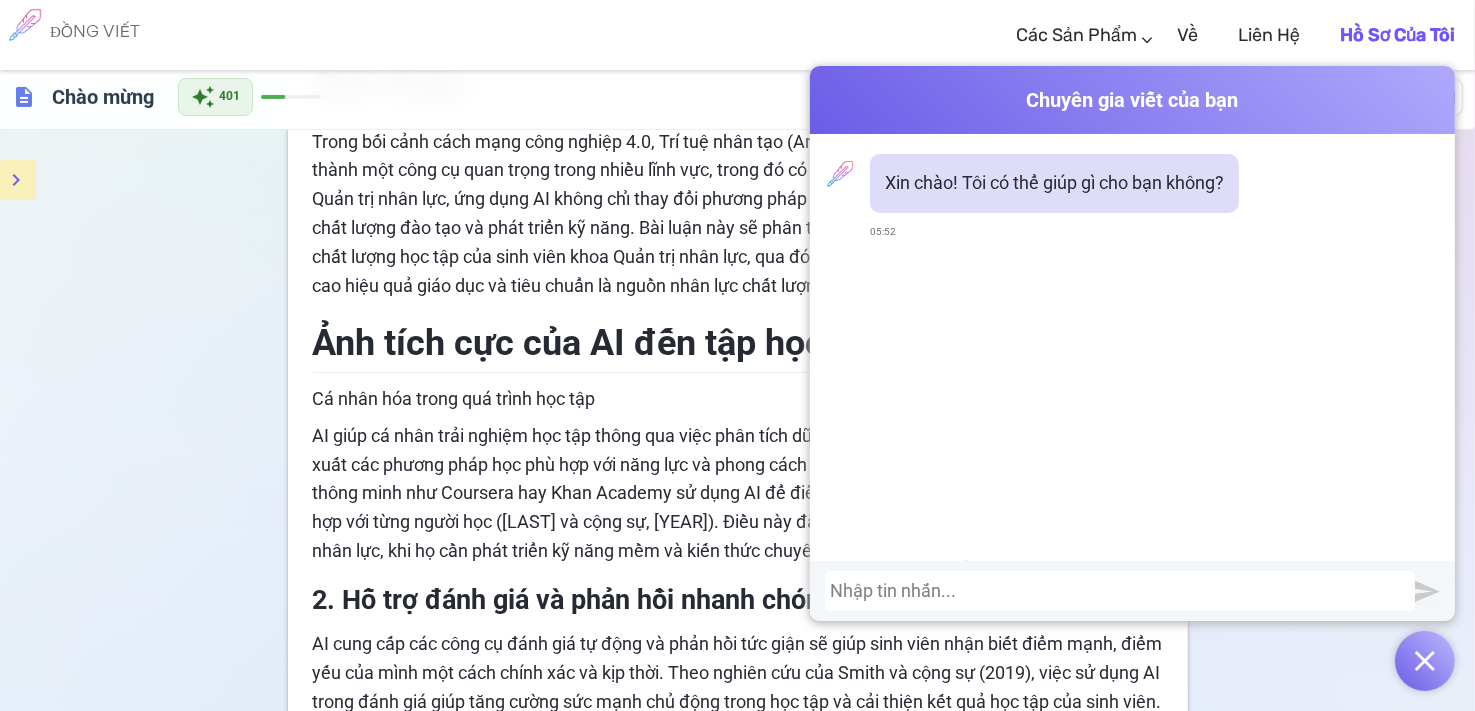 click at bounding box center (1425, 661) 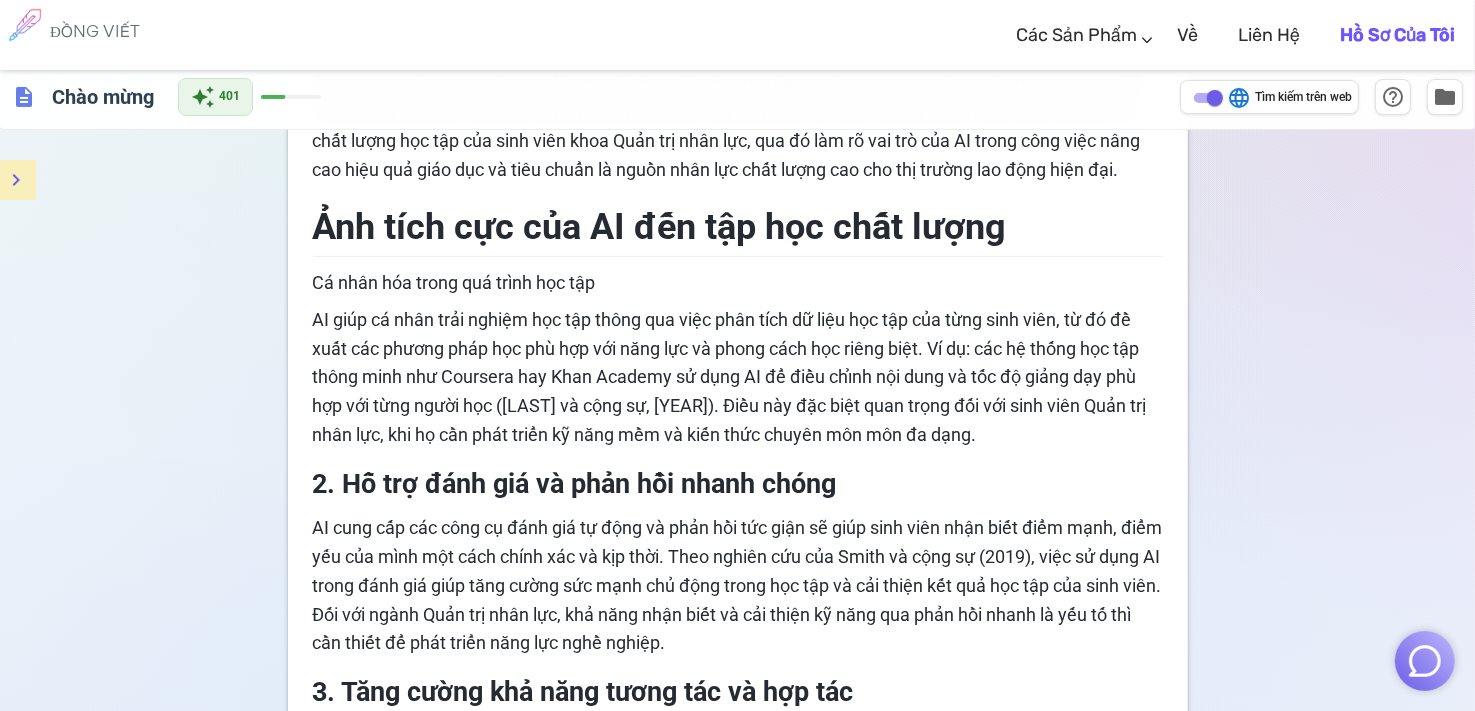 scroll, scrollTop: 800, scrollLeft: 0, axis: vertical 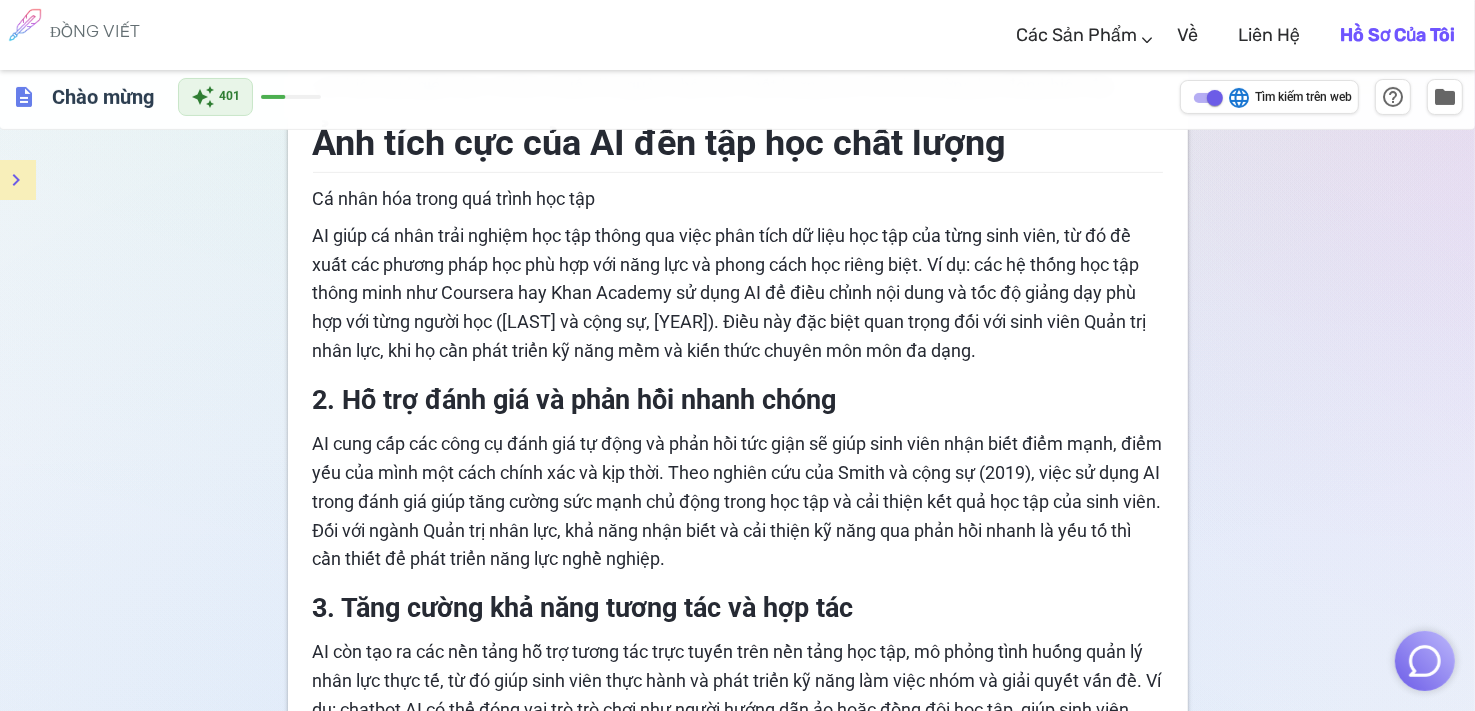 click on "description" at bounding box center [24, 97] 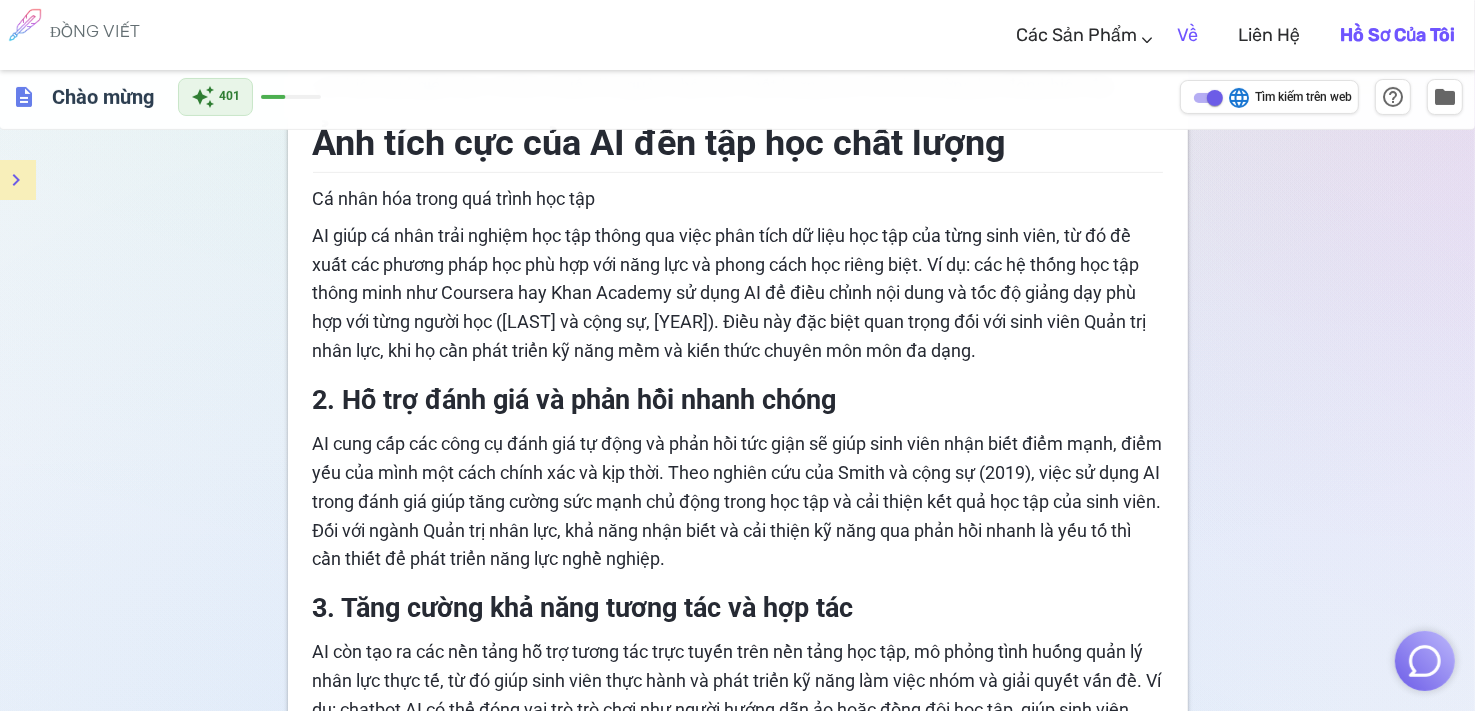 click on "Về" at bounding box center (1187, 35) 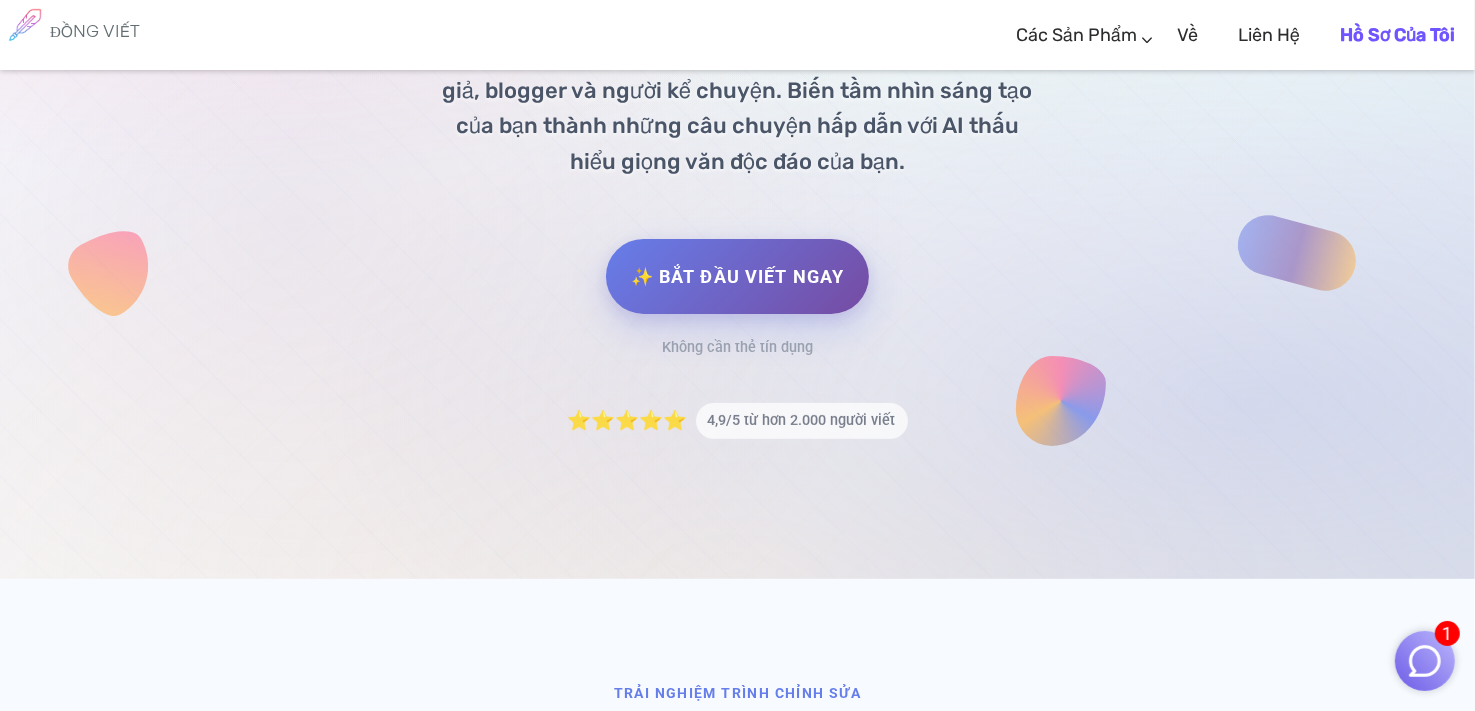 scroll, scrollTop: 300, scrollLeft: 0, axis: vertical 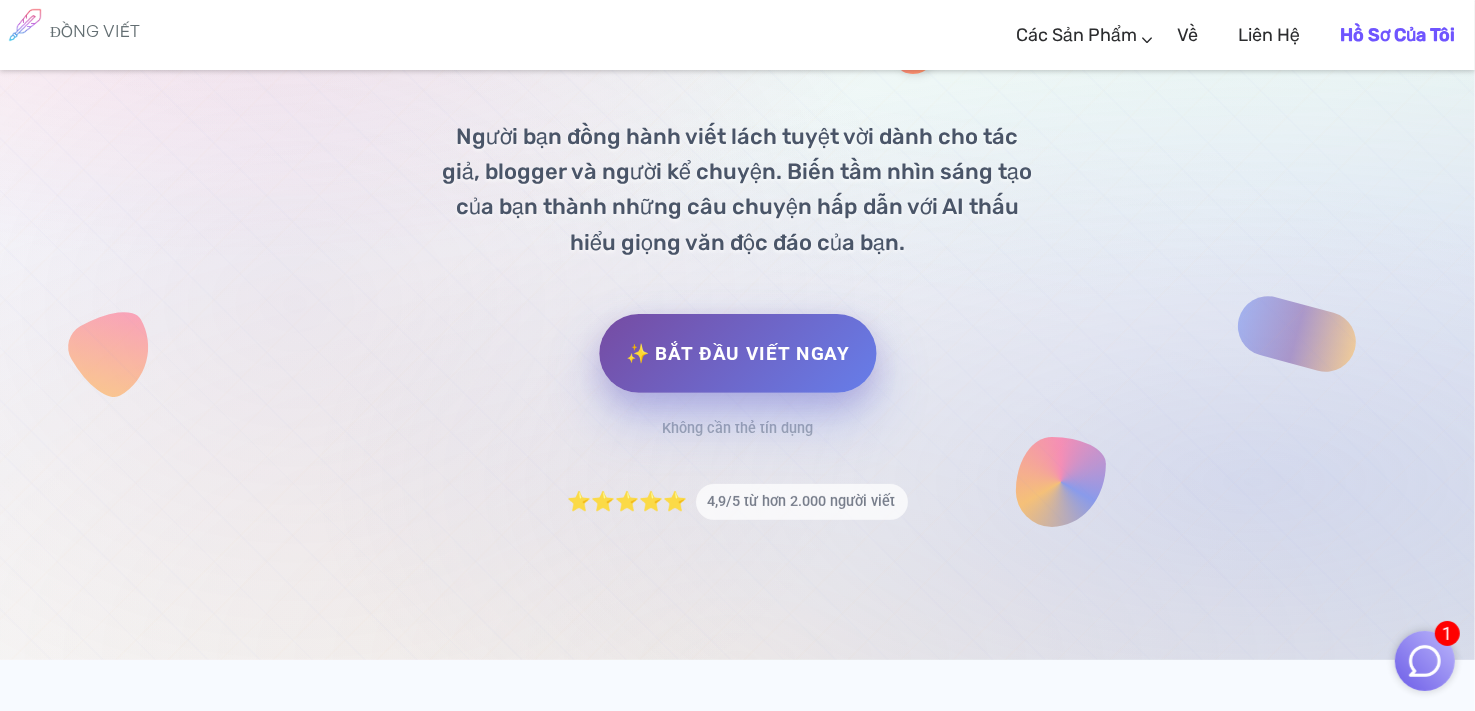 click on "✨ Bắt đầu viết ngay" at bounding box center (737, 353) 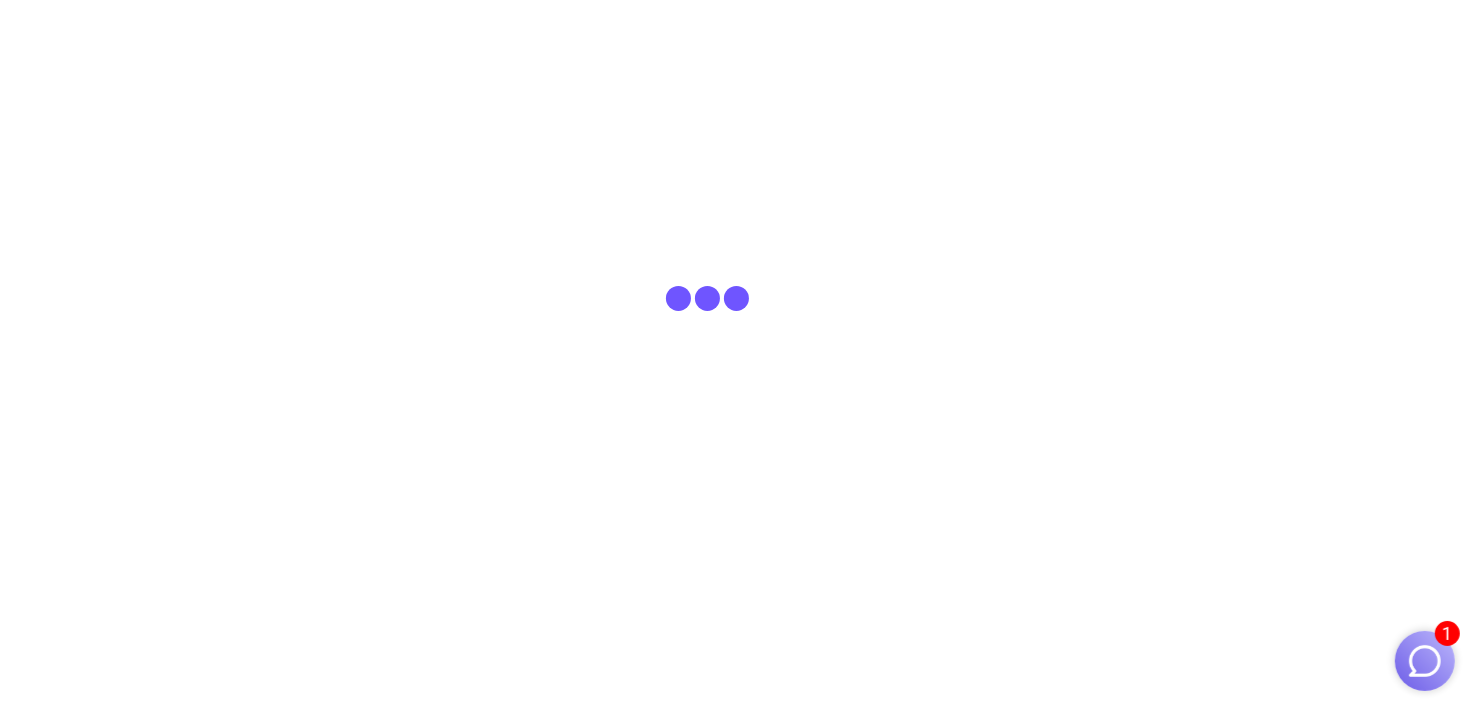 scroll, scrollTop: 0, scrollLeft: 0, axis: both 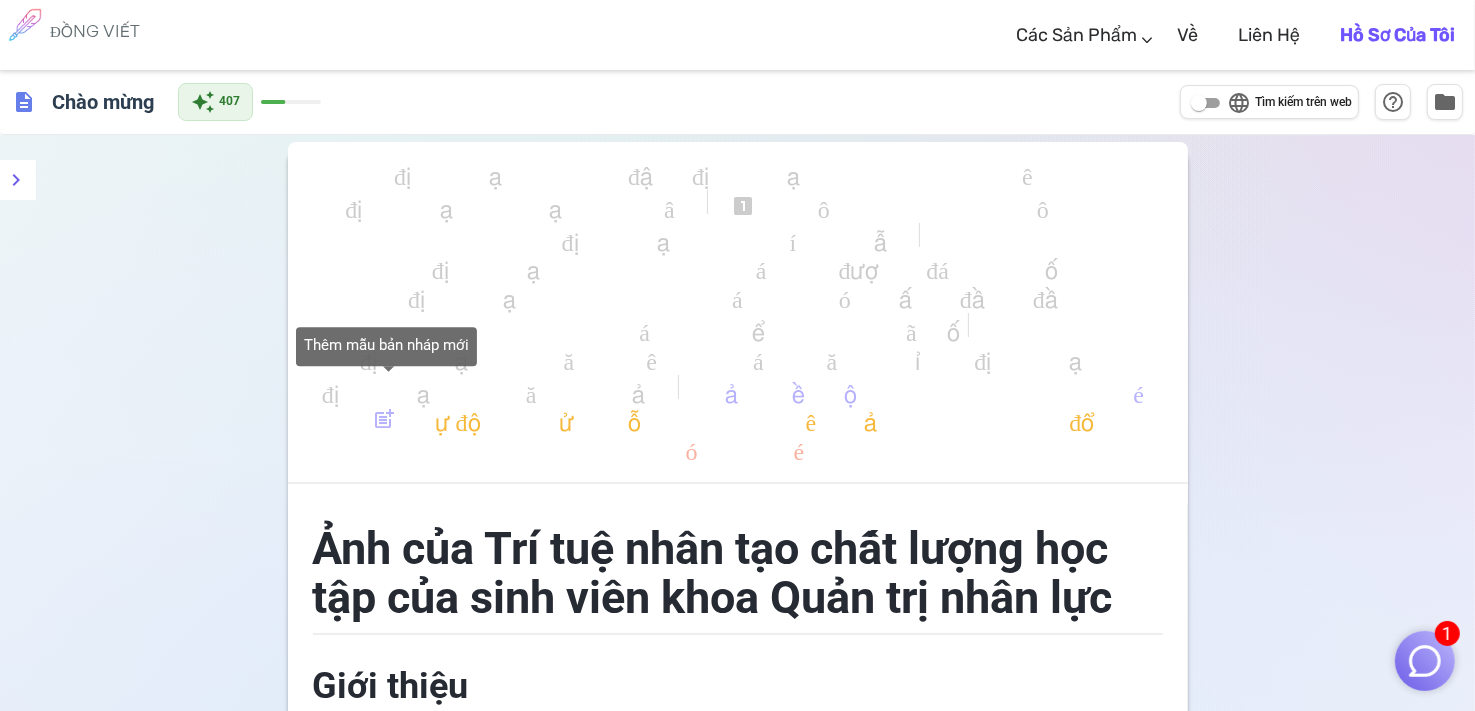 click on "post_add" at bounding box center [384, 419] 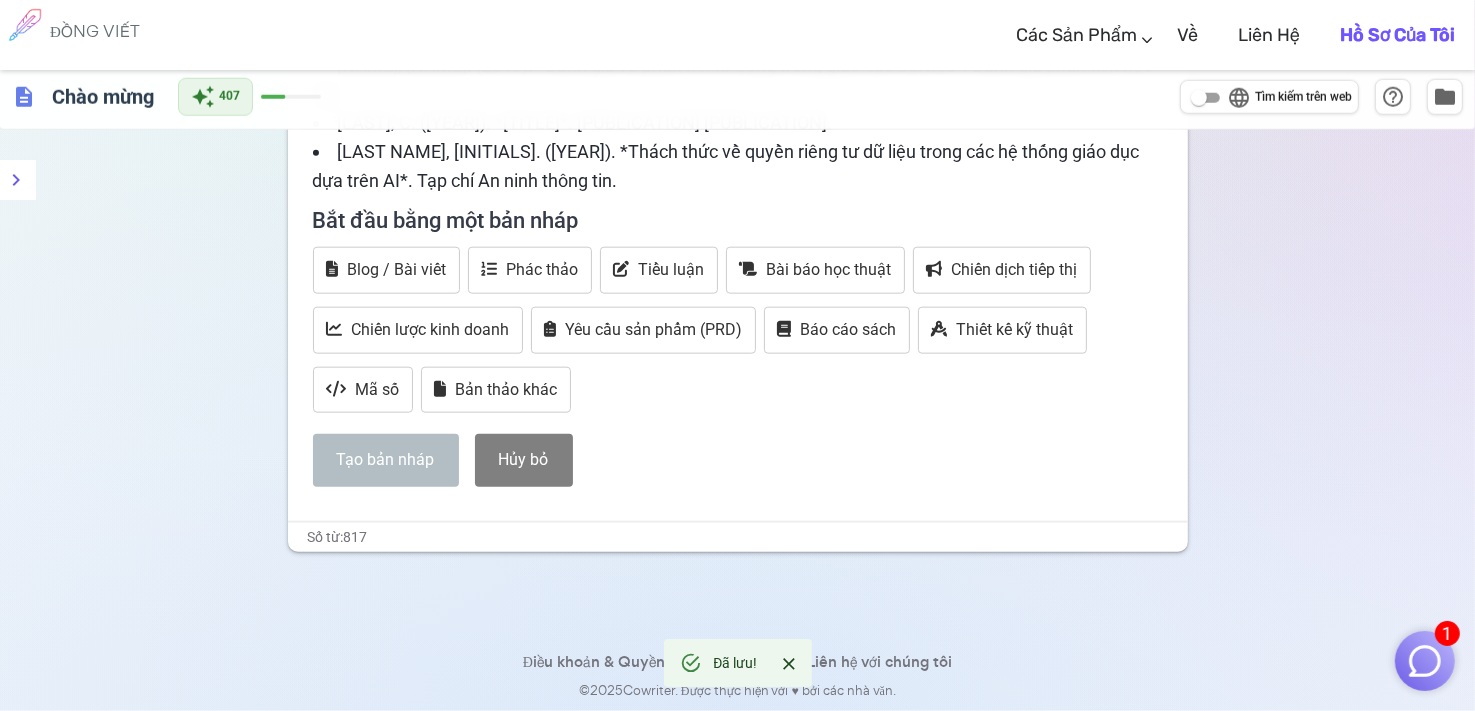scroll, scrollTop: 2180, scrollLeft: 0, axis: vertical 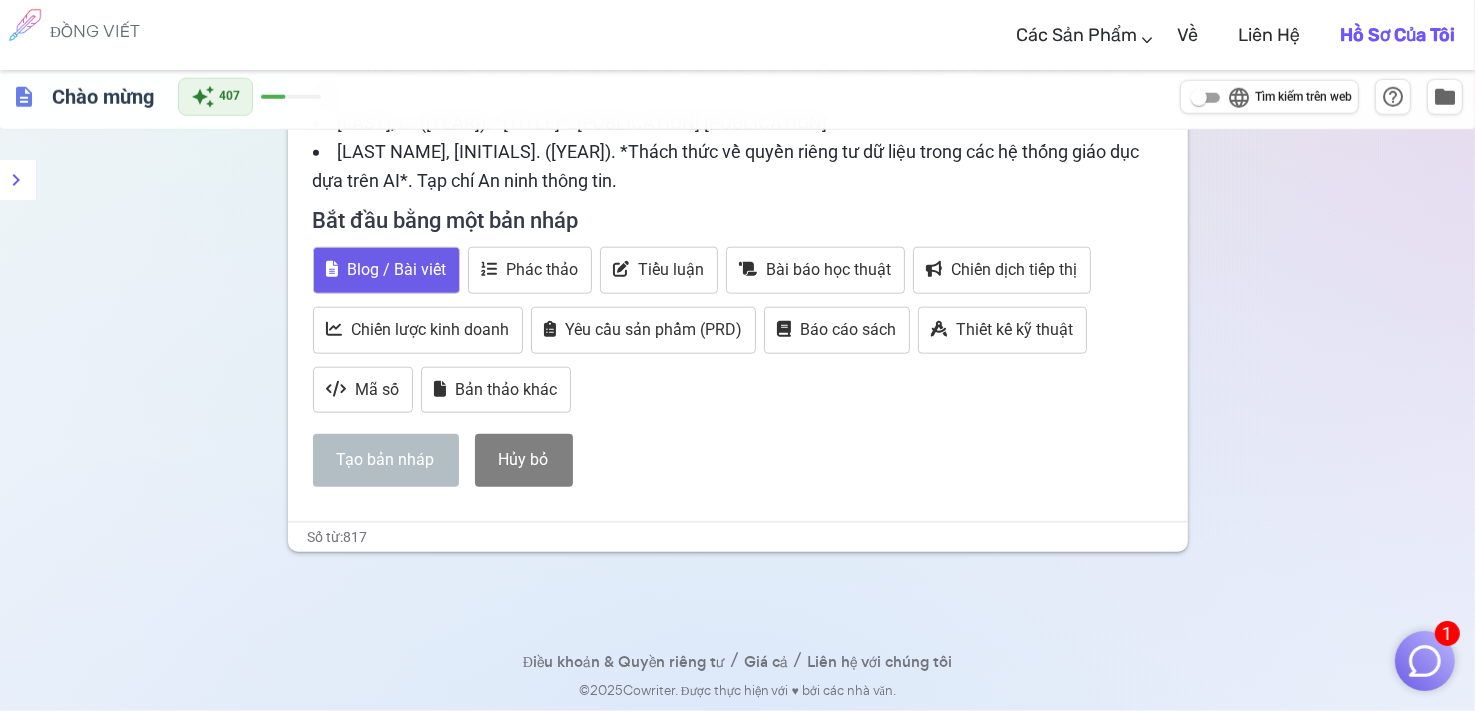 click on "Blog / Bài viết" at bounding box center [386, 270] 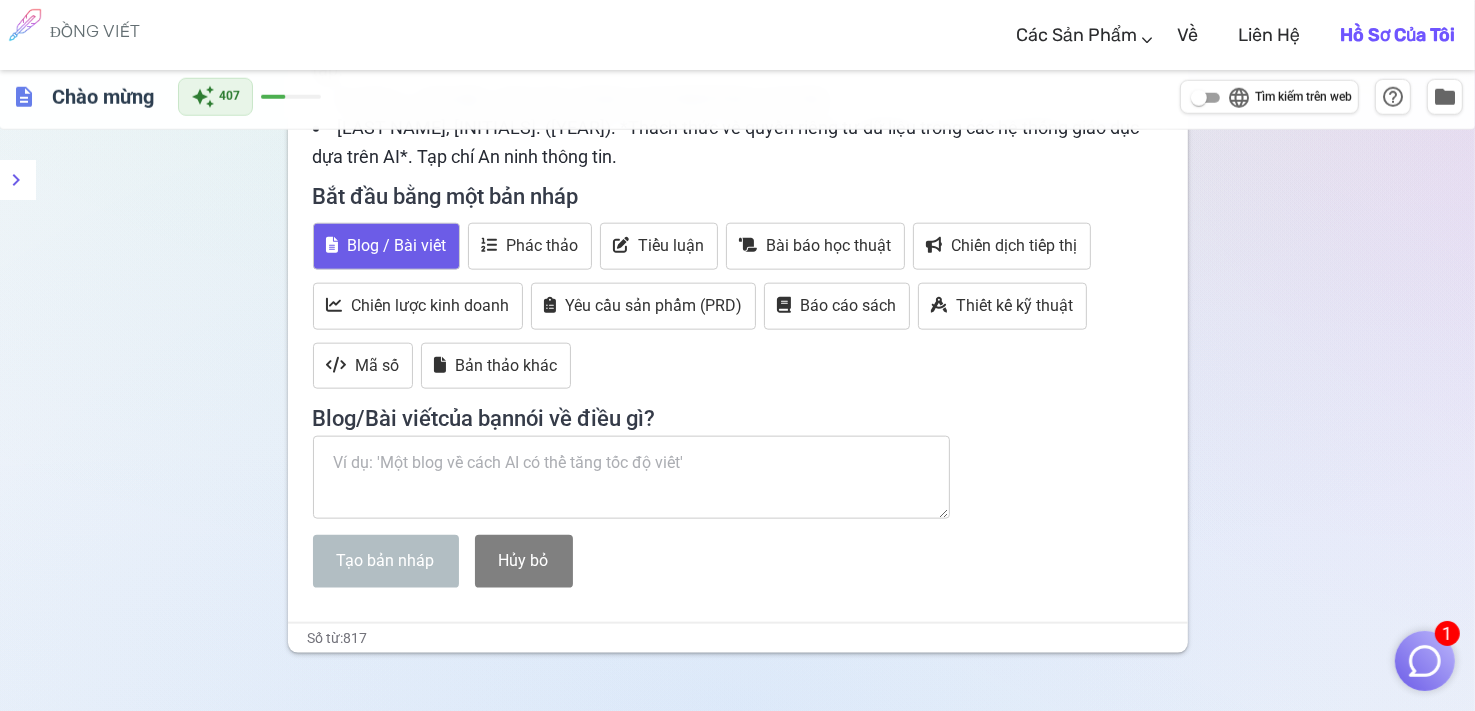 click at bounding box center [632, 478] 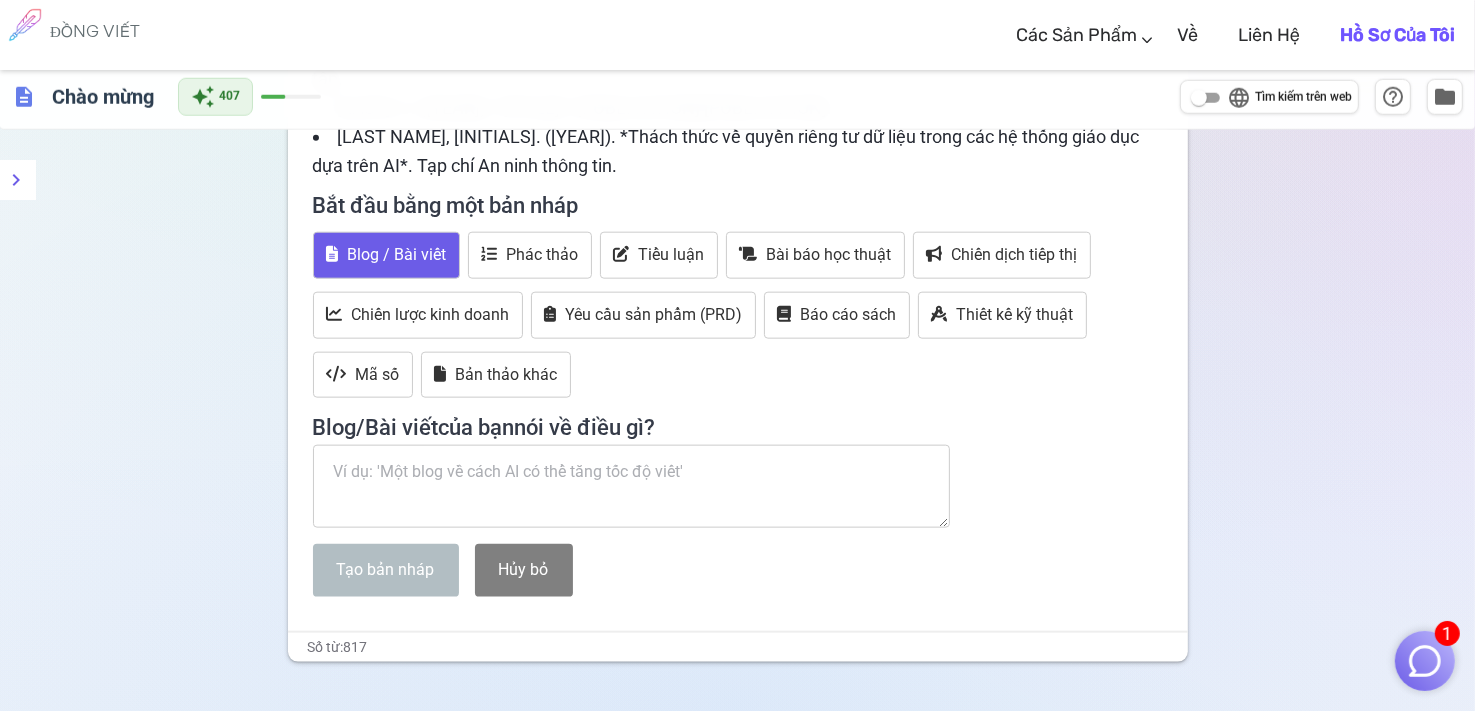 scroll, scrollTop: 2180, scrollLeft: 0, axis: vertical 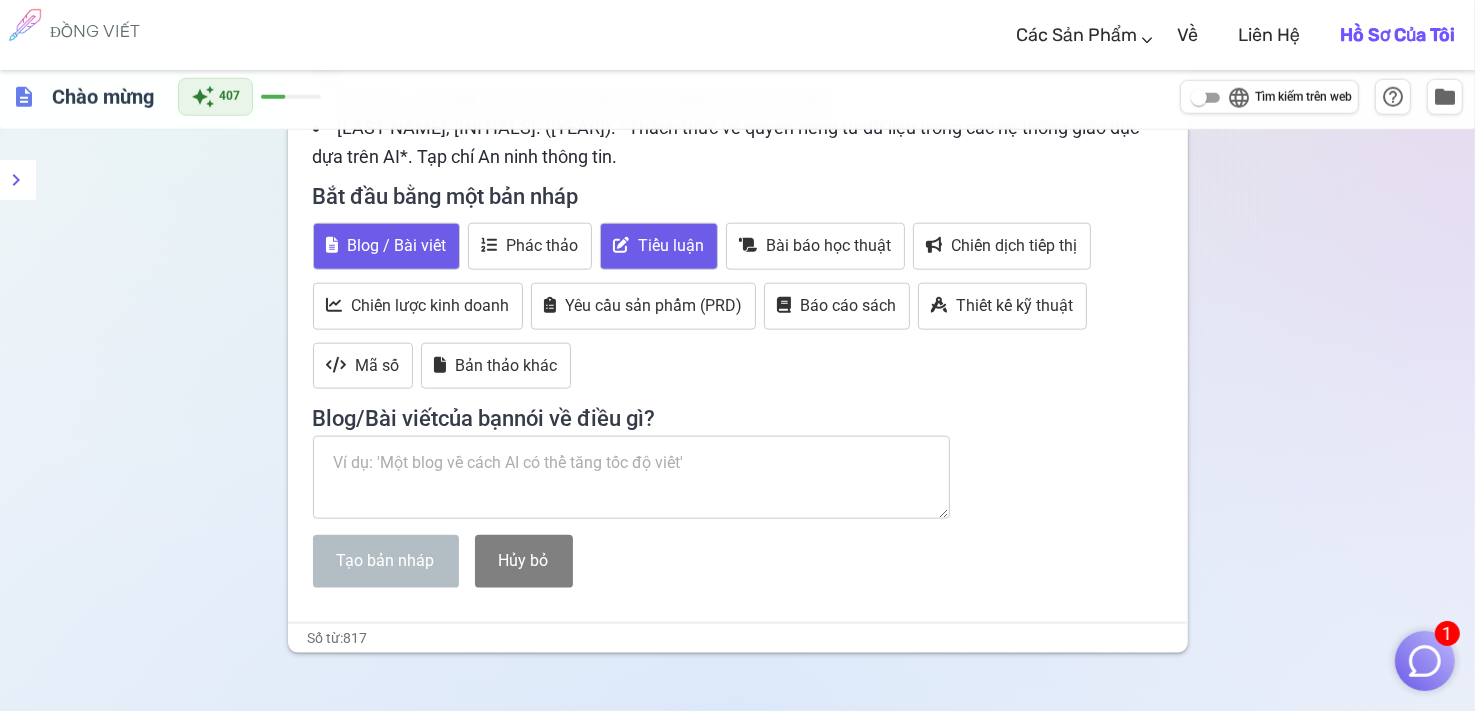 click on "Tiểu luận" at bounding box center [659, 246] 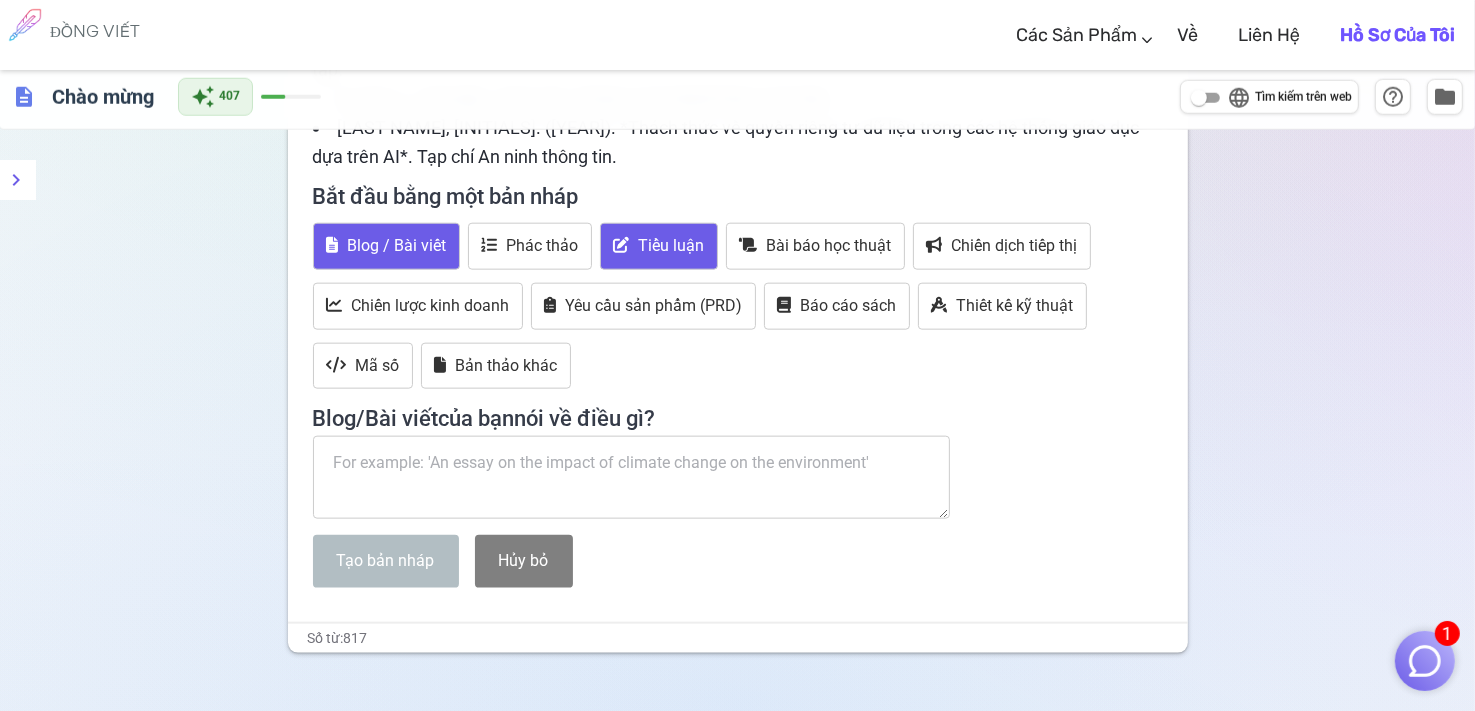 click on "Blog / Bài viết" at bounding box center (386, 246) 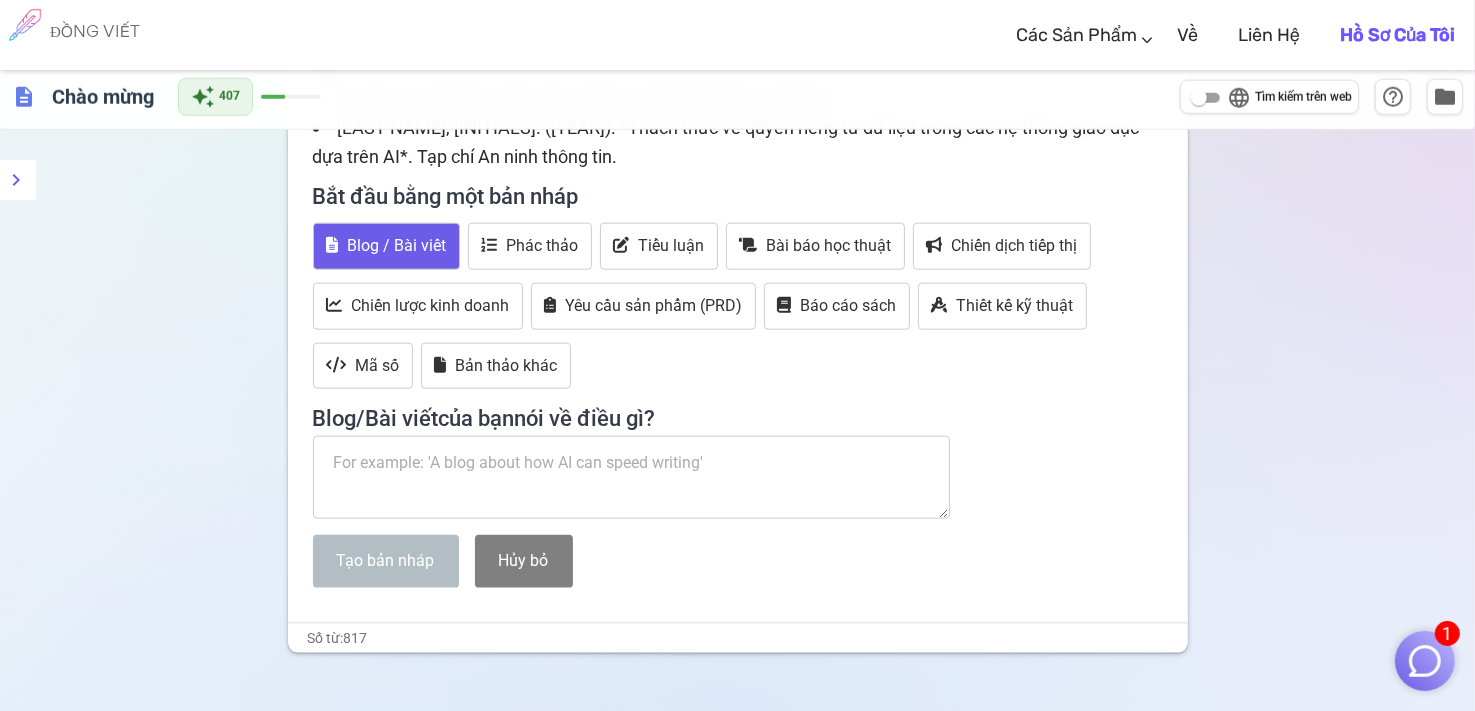 click at bounding box center [632, 478] 